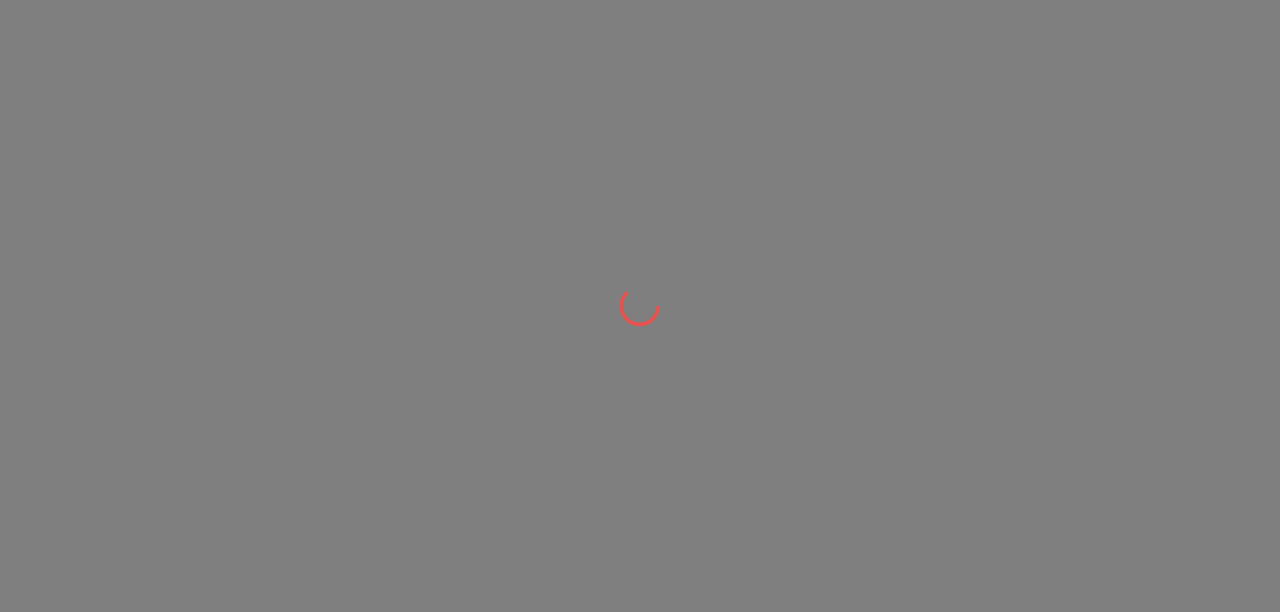 scroll, scrollTop: 0, scrollLeft: 0, axis: both 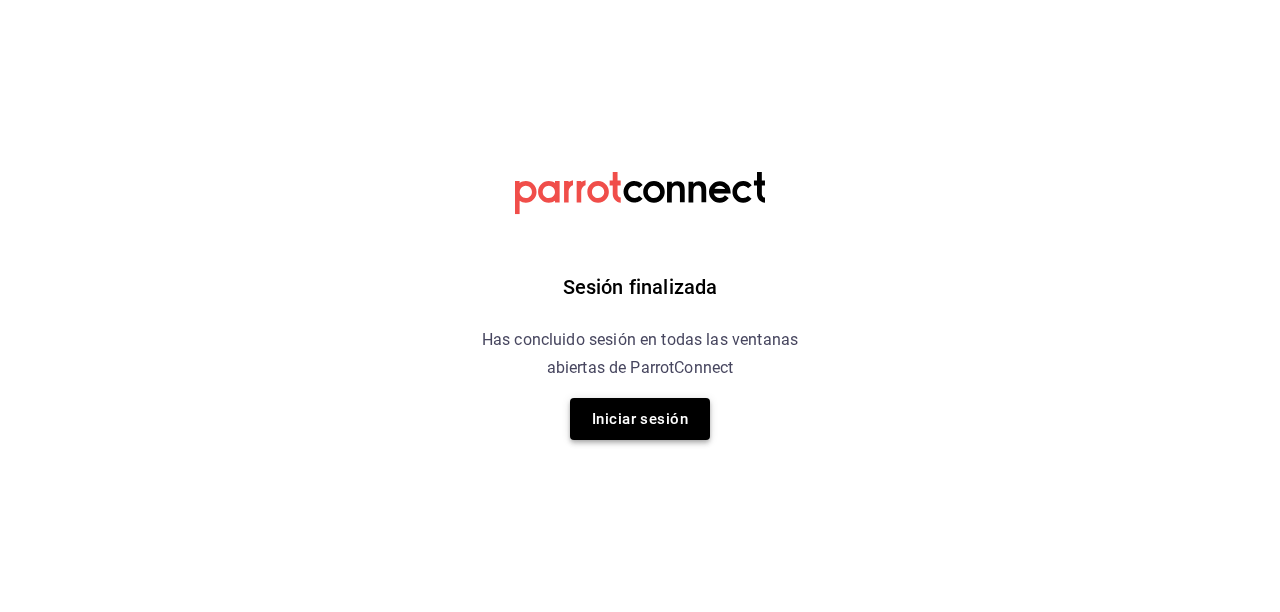 click on "Iniciar sesión" at bounding box center (640, 419) 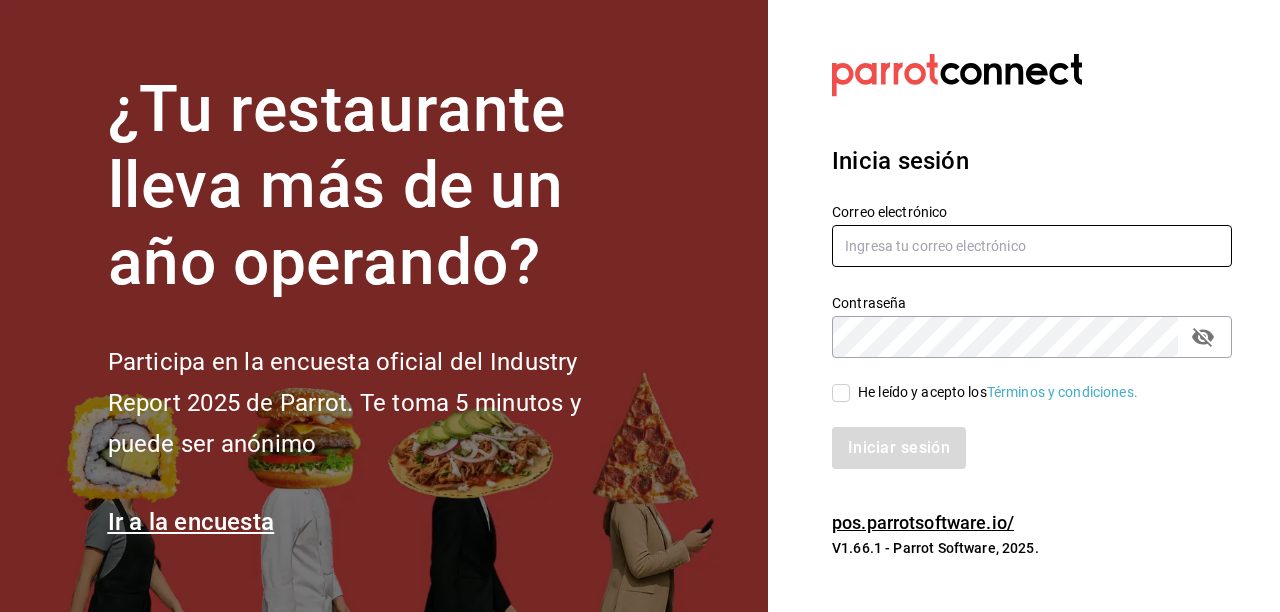 type on "[EMAIL]" 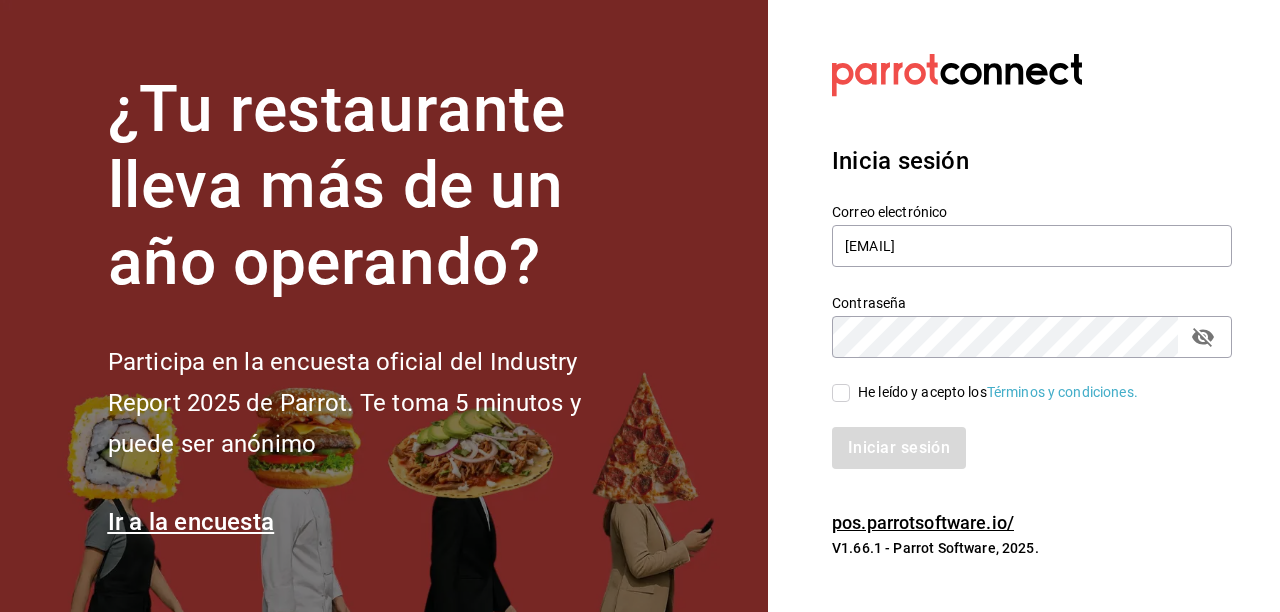 click on "He leído y acepto los  Términos y condiciones." at bounding box center (985, 392) 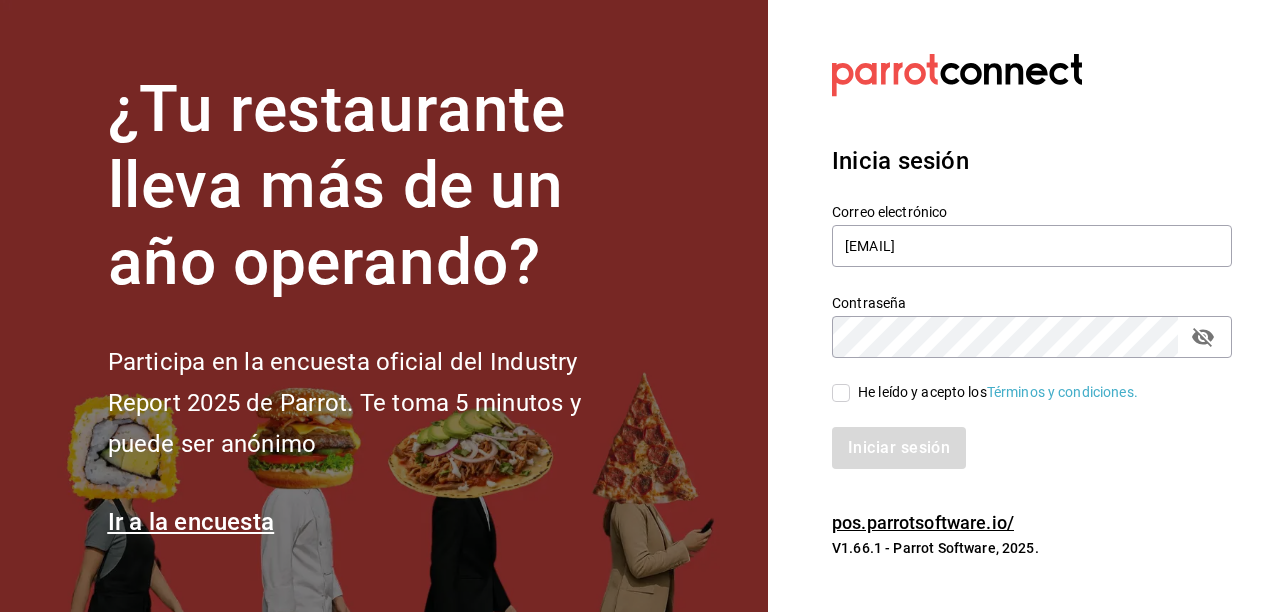 checkbox on "true" 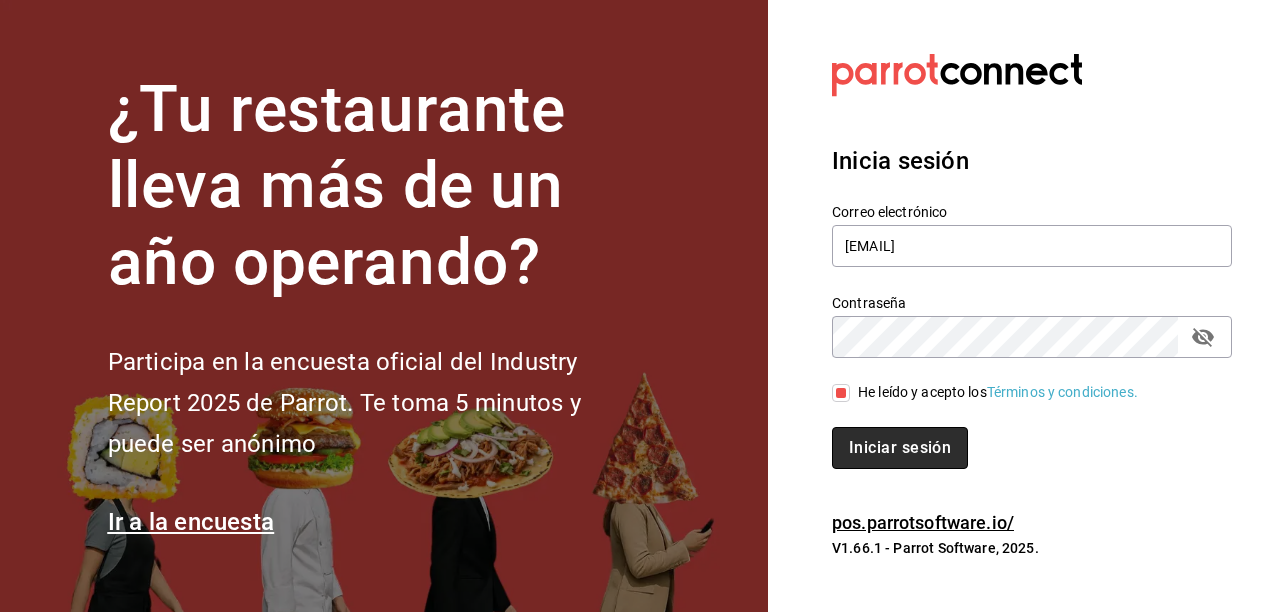 click on "Iniciar sesión" at bounding box center (900, 448) 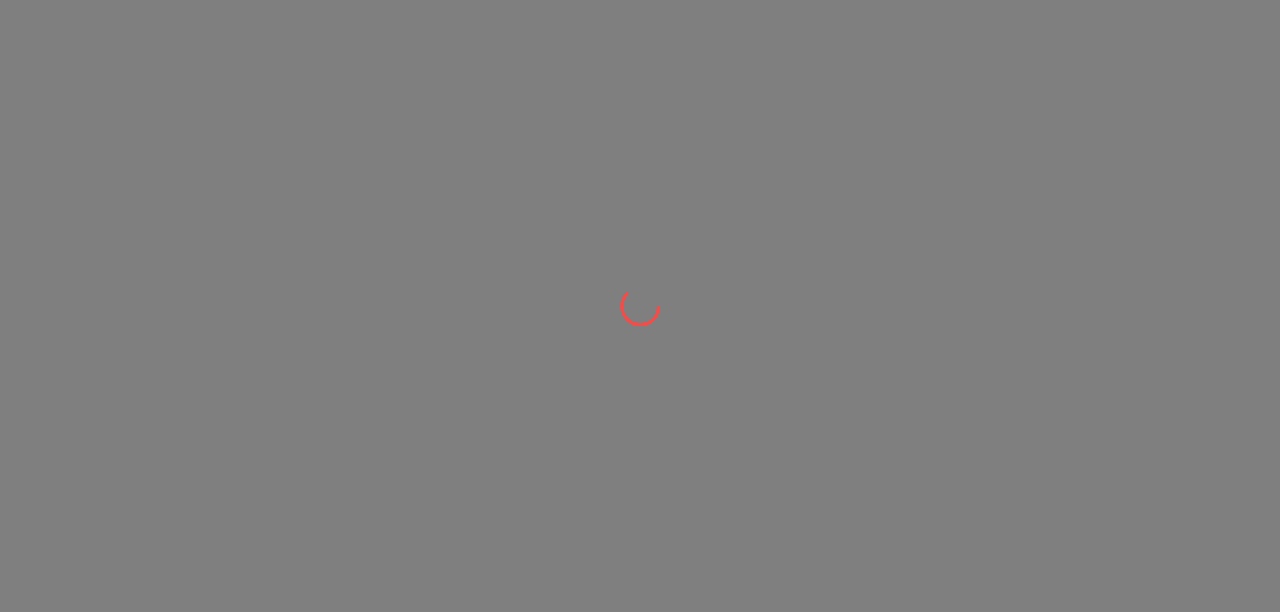 scroll, scrollTop: 0, scrollLeft: 0, axis: both 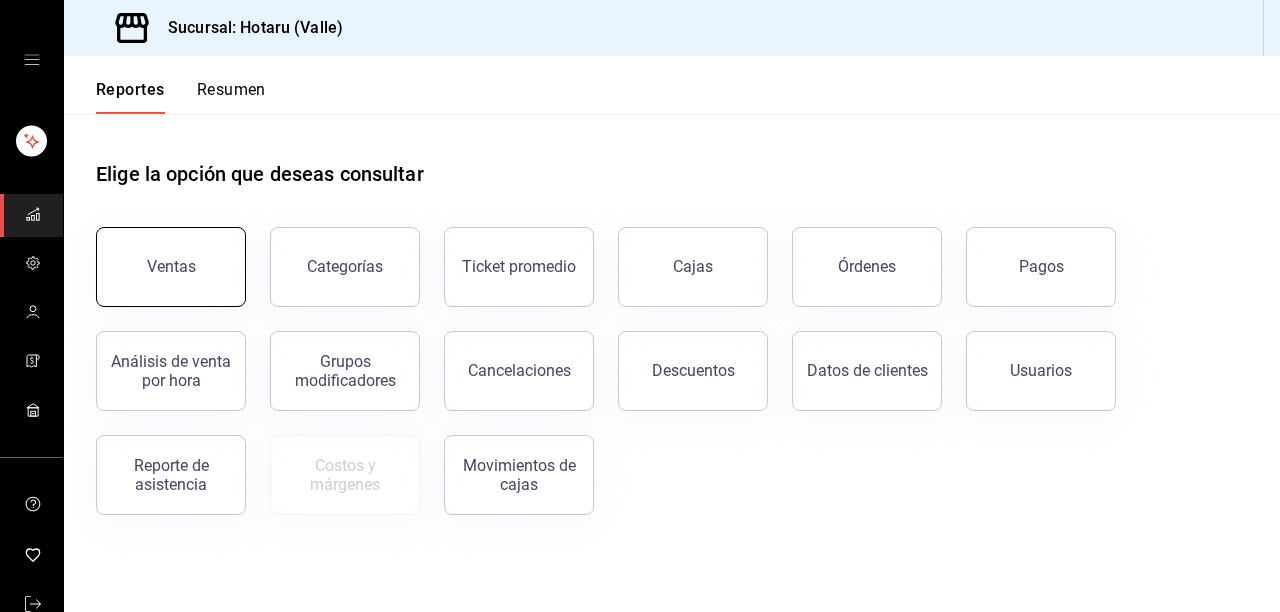 click on "Ventas" at bounding box center [171, 267] 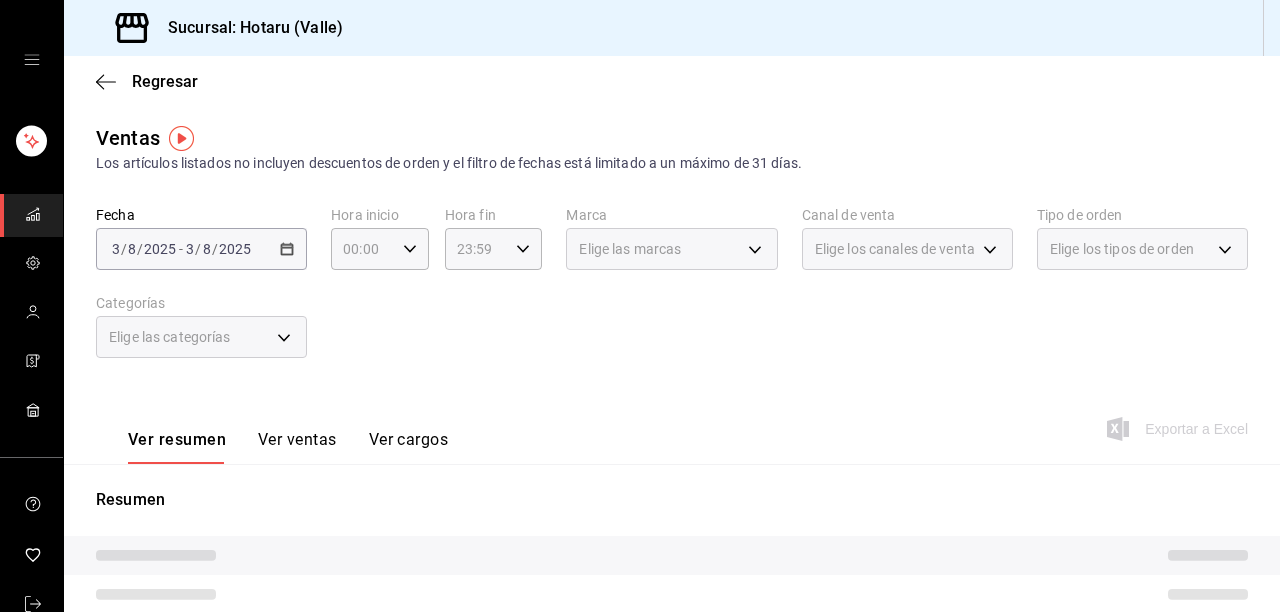click on "2025-08-03 3 / 8 / 2025 - 2025-08-03 3 / 8 / 2025" at bounding box center (201, 249) 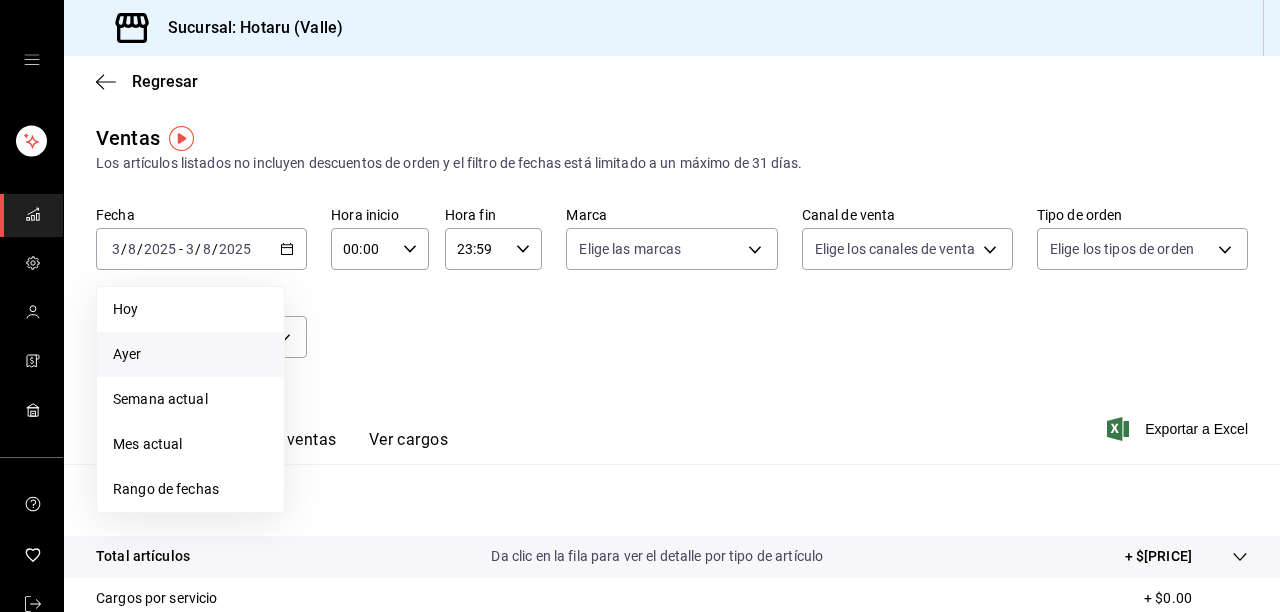 click on "Ayer" at bounding box center [190, 354] 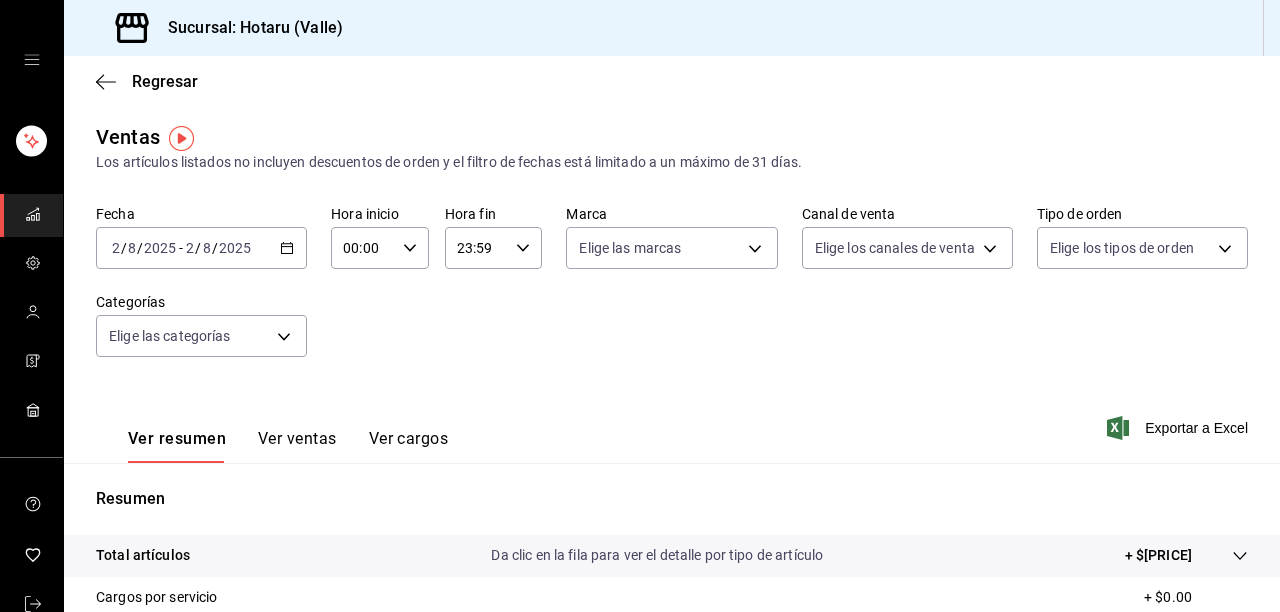 scroll, scrollTop: 0, scrollLeft: 0, axis: both 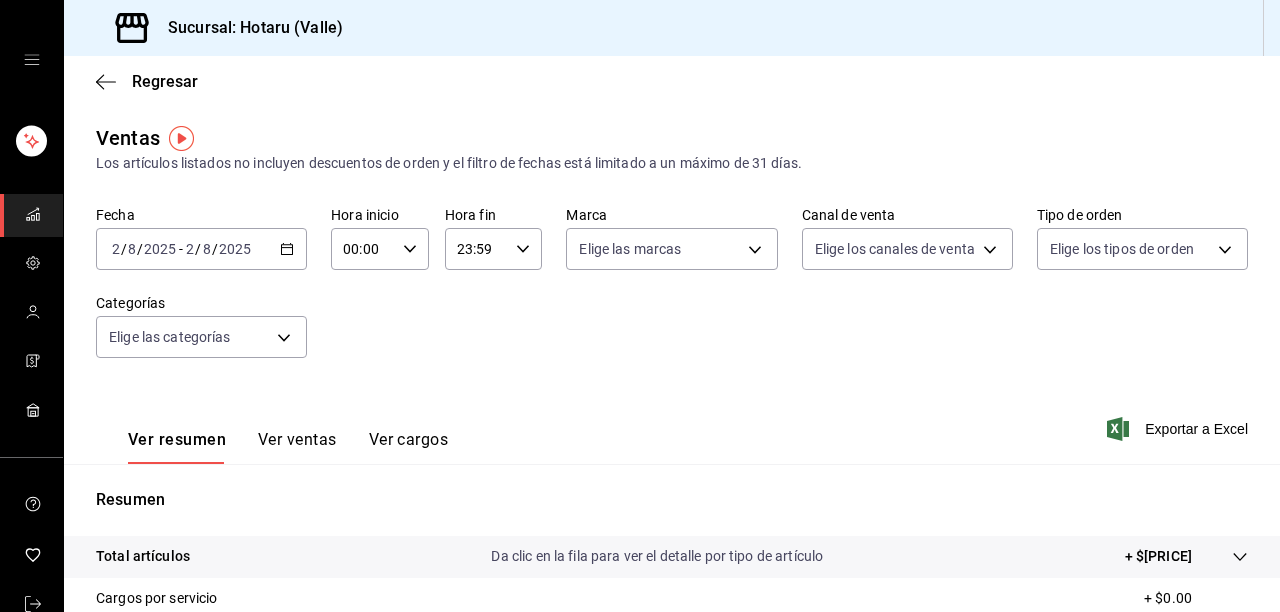 click on "2025-08-02 2 / 8 / 2025 - 2025-08-02 2 / 8 / 2025" at bounding box center (201, 249) 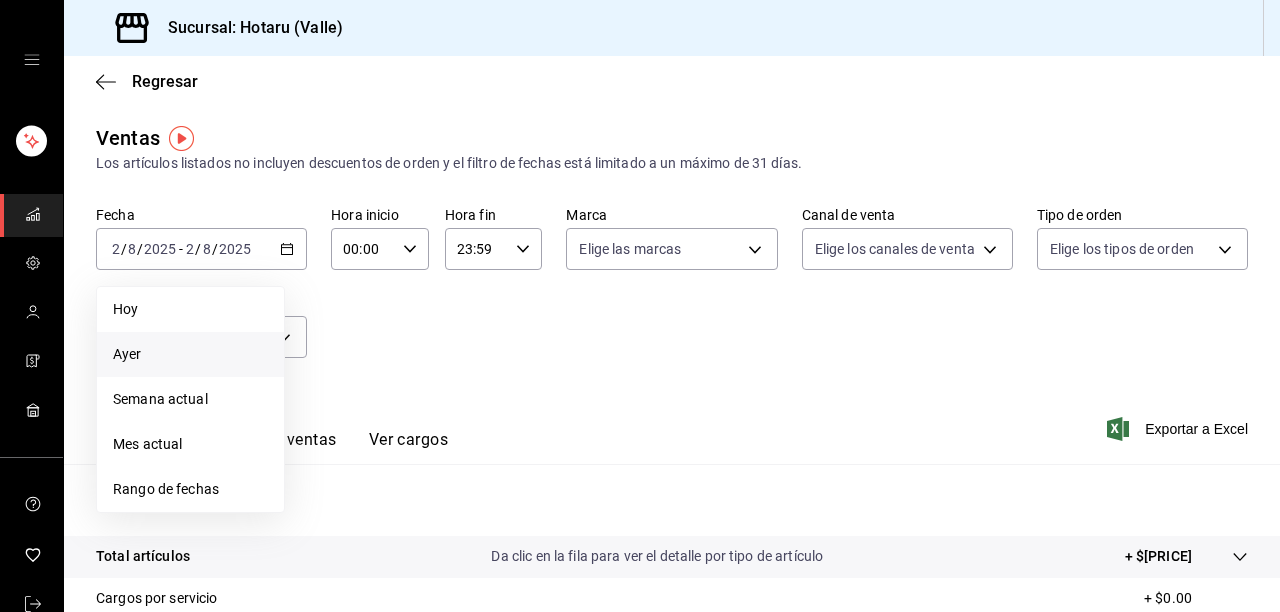 click on "Ayer" at bounding box center [190, 354] 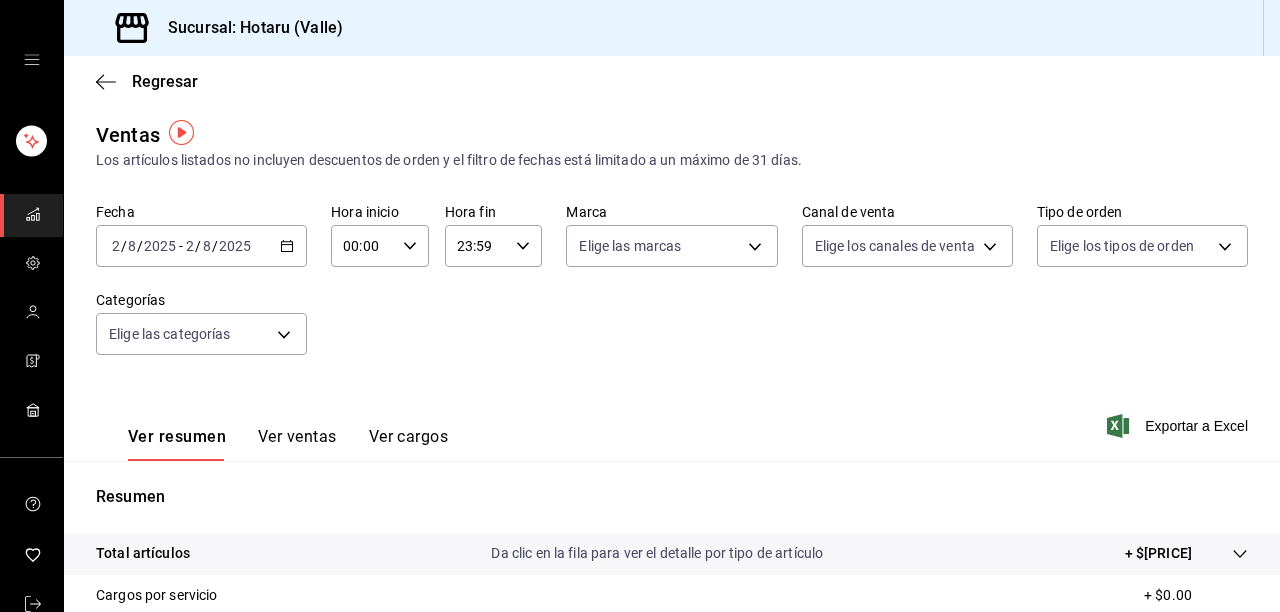 scroll, scrollTop: 0, scrollLeft: 0, axis: both 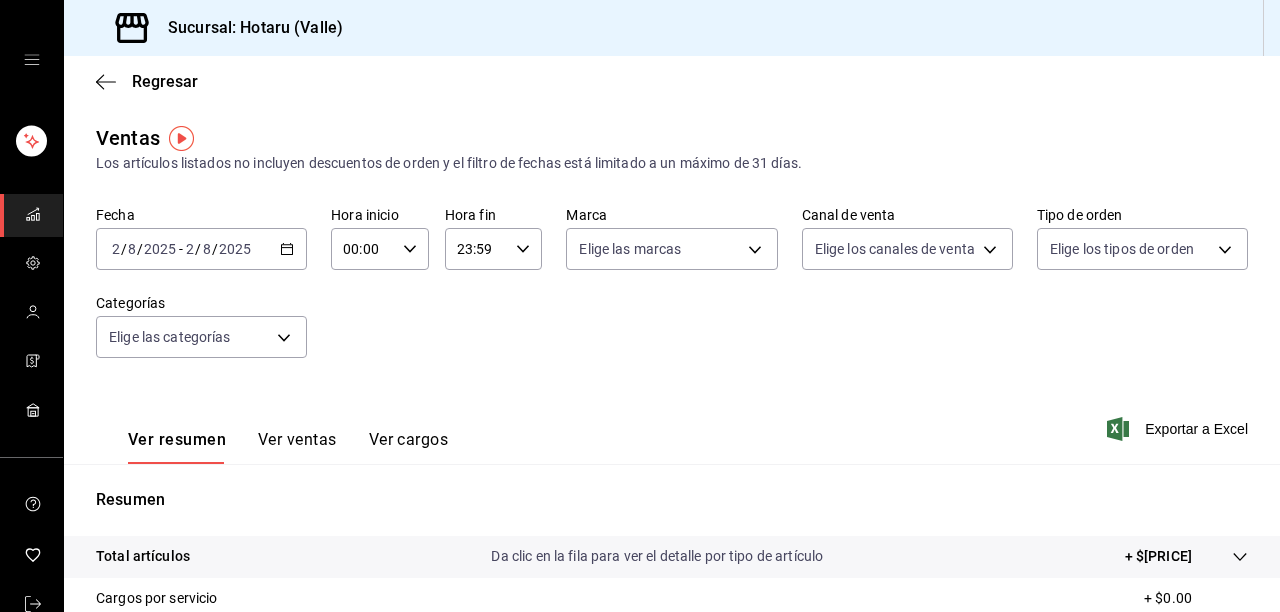 click 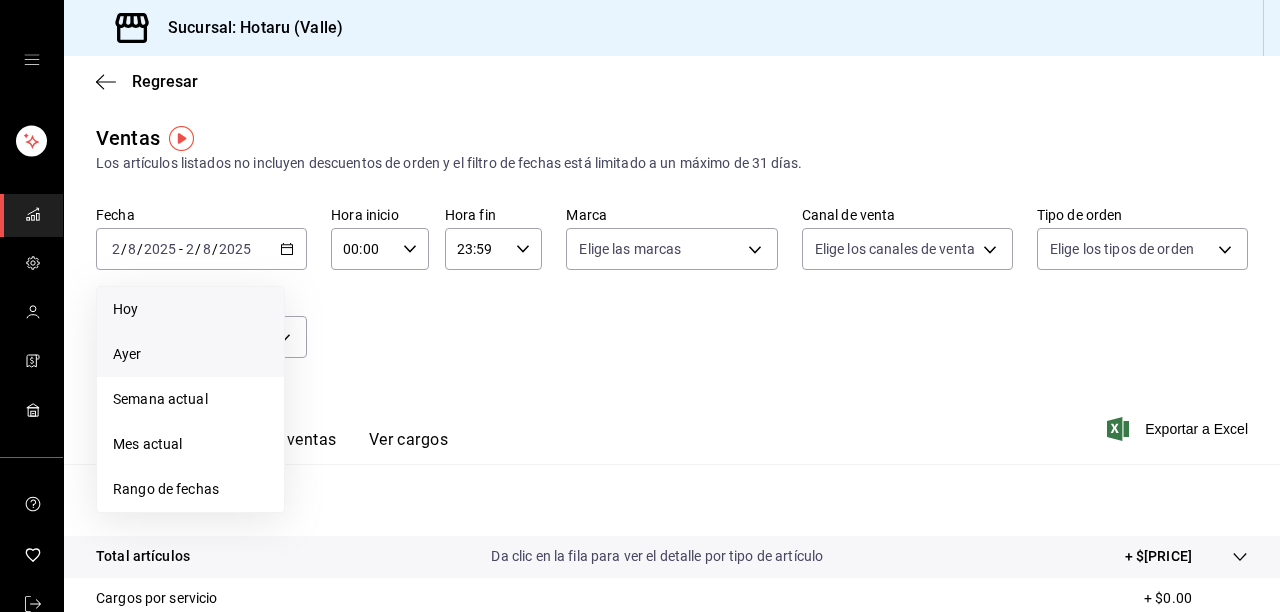 click on "Hoy" at bounding box center [190, 309] 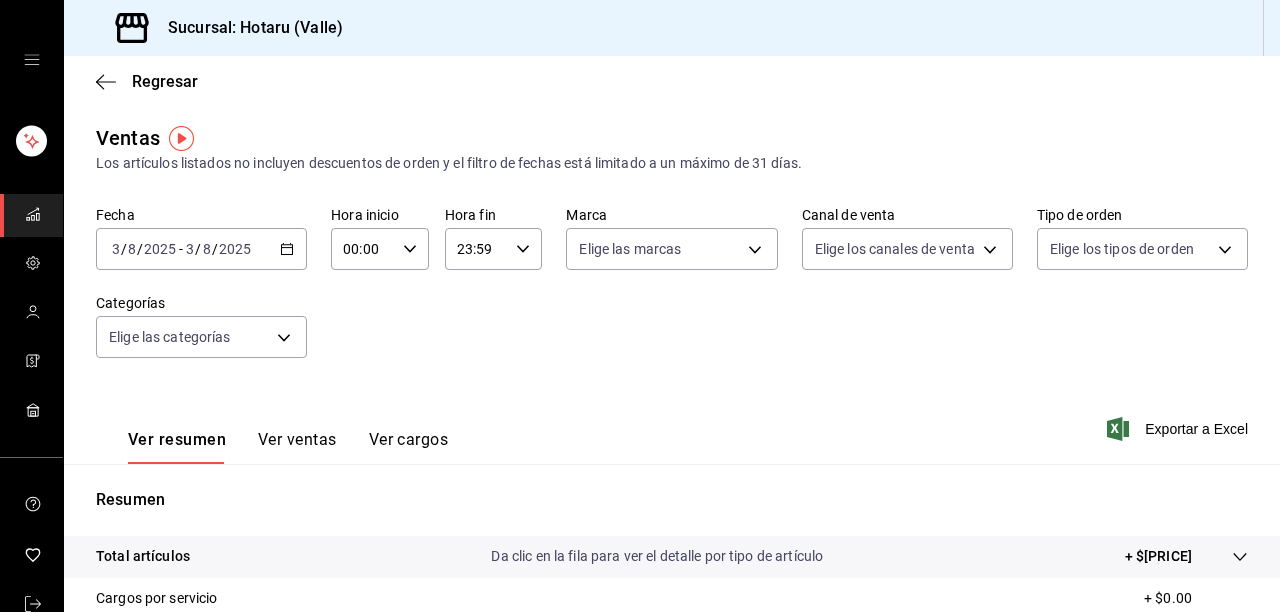 click on "2025-08-03 3 / 8 / 2025 - 2025-08-03 3 / 8 / 2025" at bounding box center (201, 249) 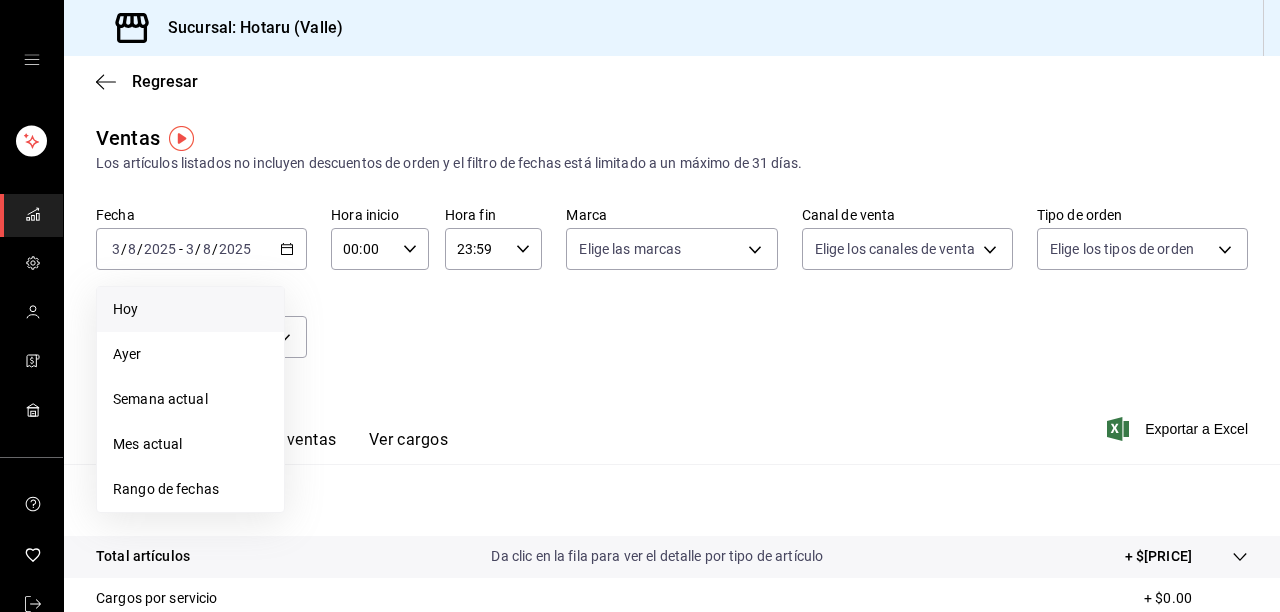 click on "Fecha [DATE] [DAY] / [YEAR] - [DATE] [DAY] / [YEAR] Hoy Ayer Semana actual Mes actual Rango de fechas Hora inicio [TIME] Hora inicio Hora fin [TIME] Hora fin Marca Elige las marcas Canal de venta Elige los canales de venta Tipo de orden Elige los tipos de orden Categorías Elige las categorías" at bounding box center [672, 294] 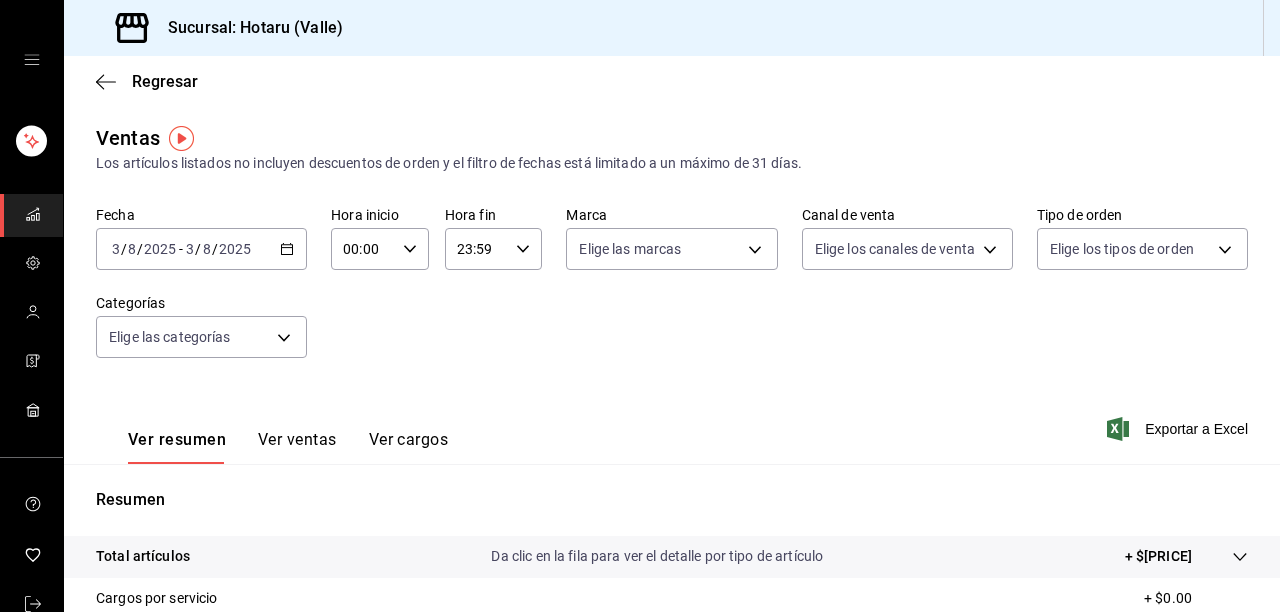 click 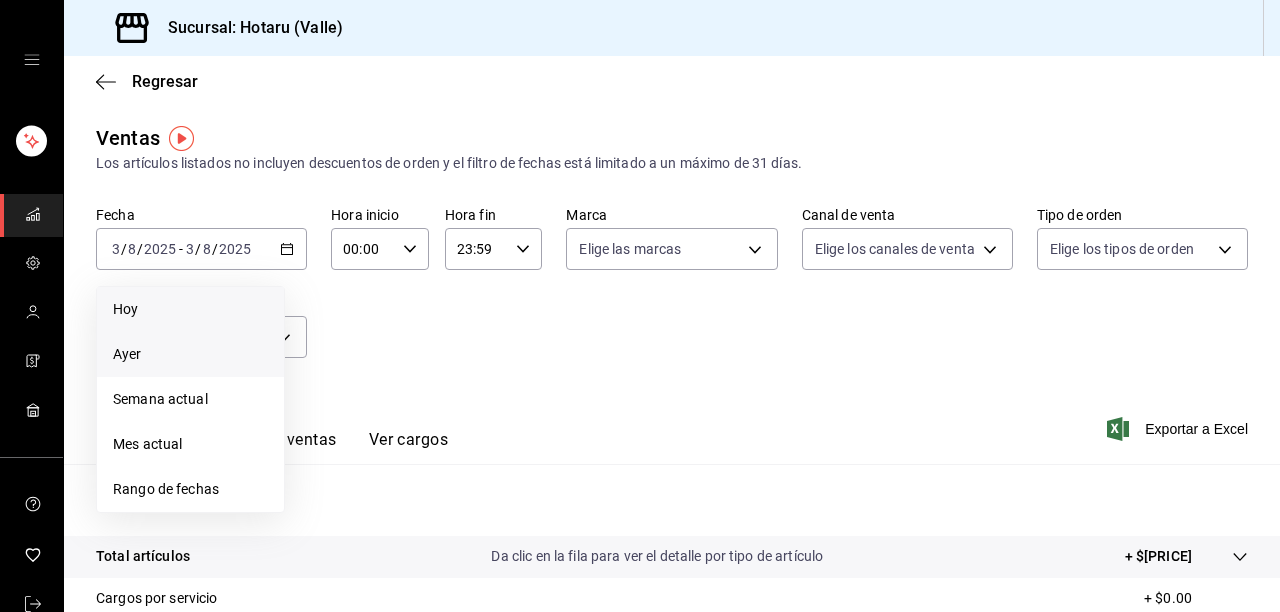 click on "Ayer" at bounding box center (190, 354) 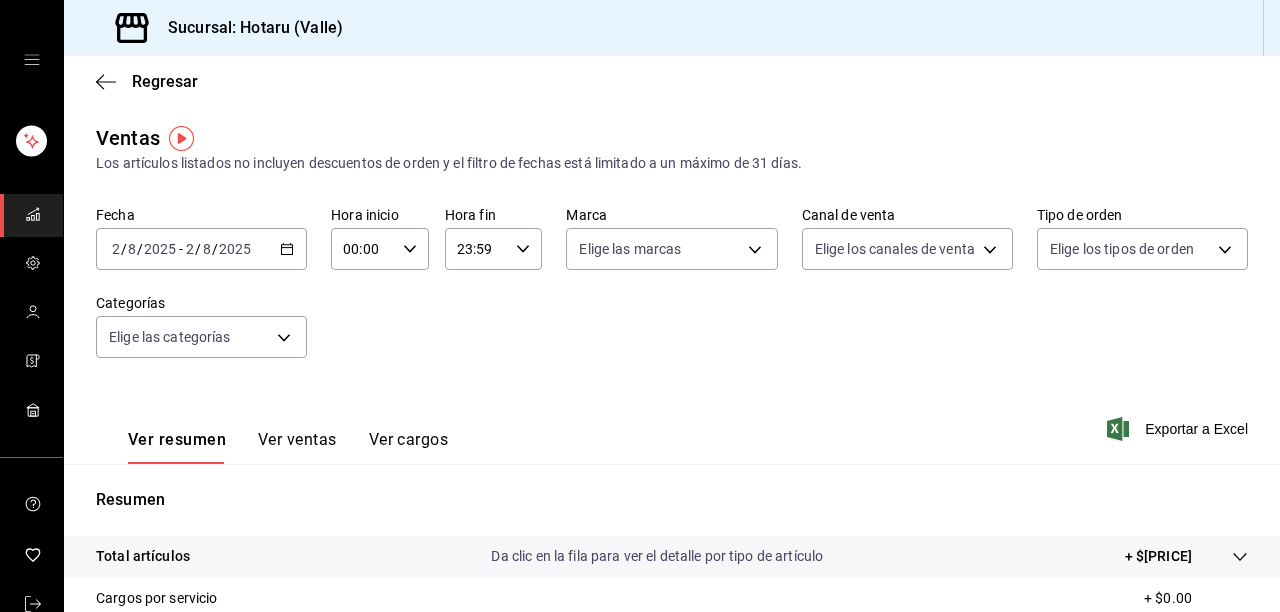 click 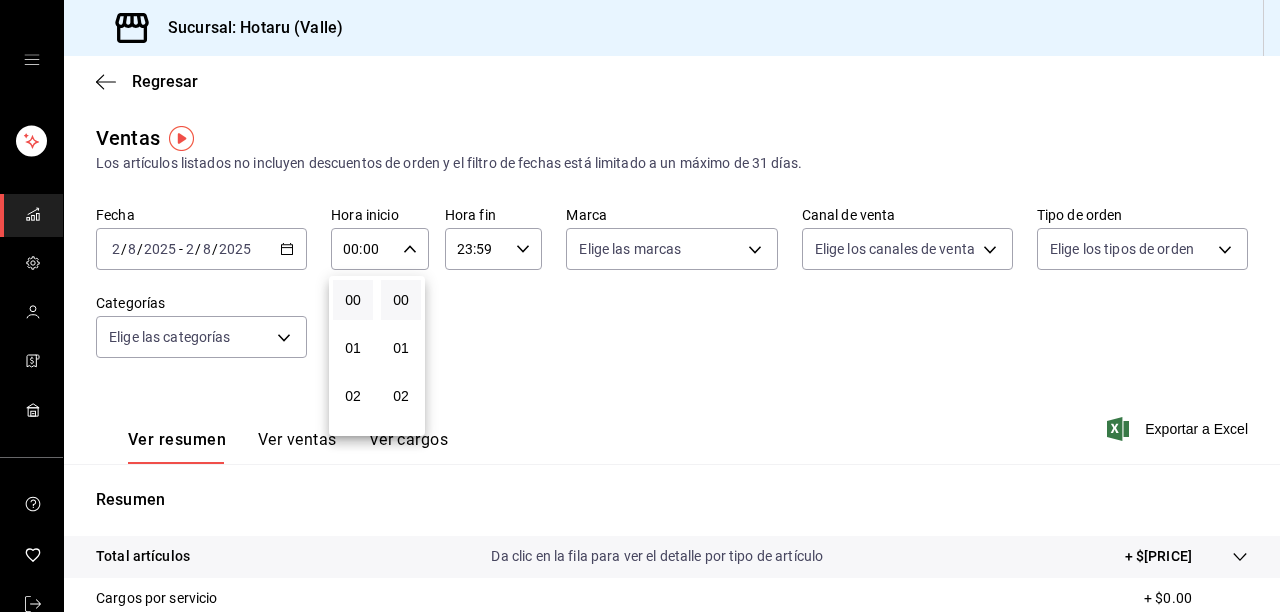 click at bounding box center [640, 306] 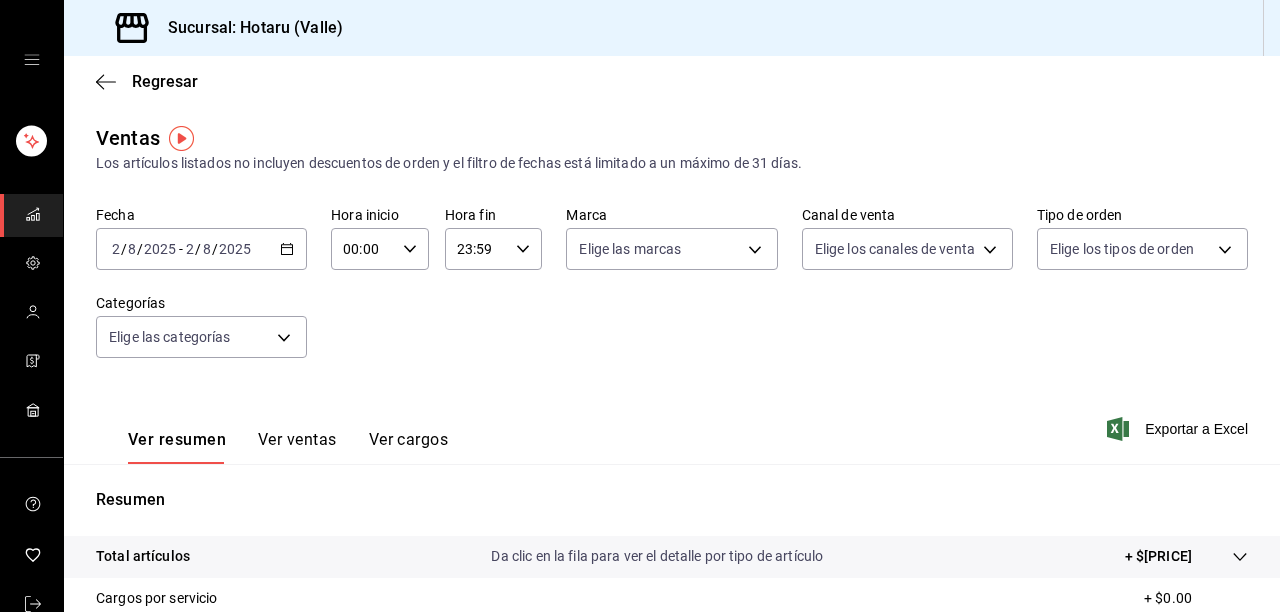 click 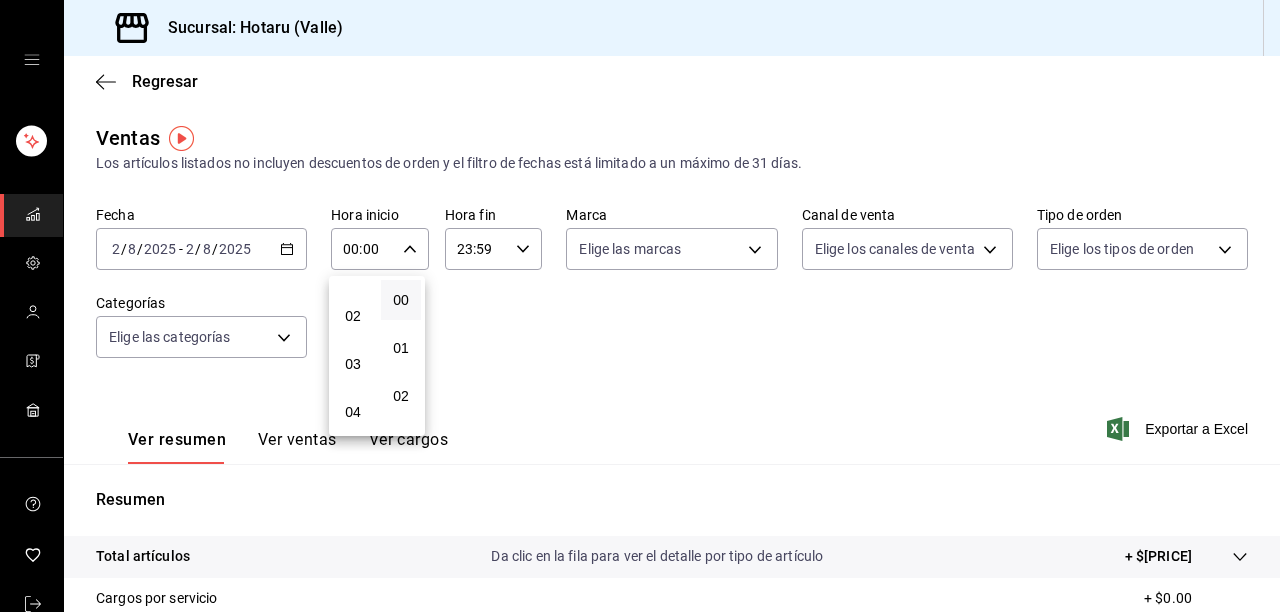 scroll, scrollTop: 0, scrollLeft: 0, axis: both 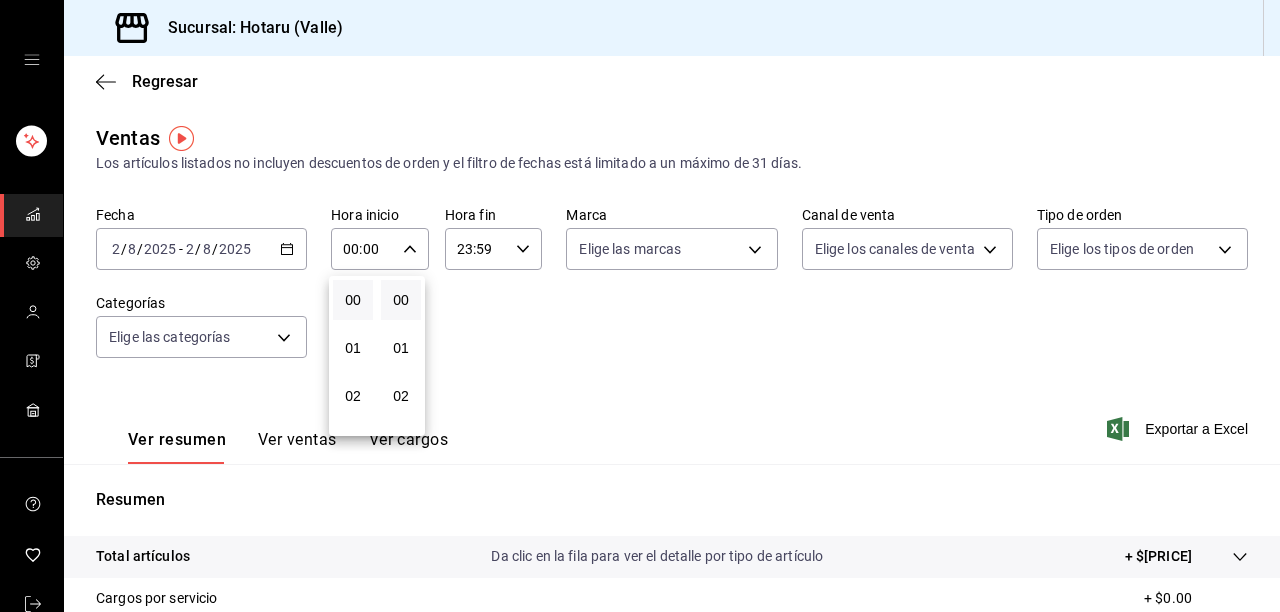 click at bounding box center [640, 306] 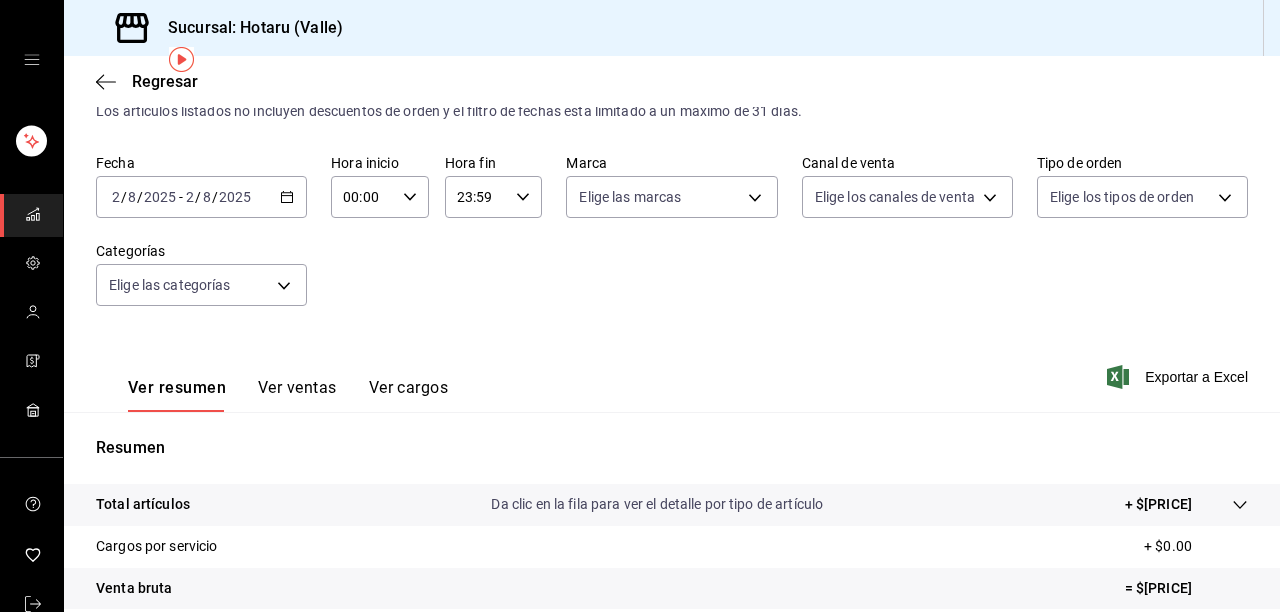 scroll, scrollTop: 80, scrollLeft: 0, axis: vertical 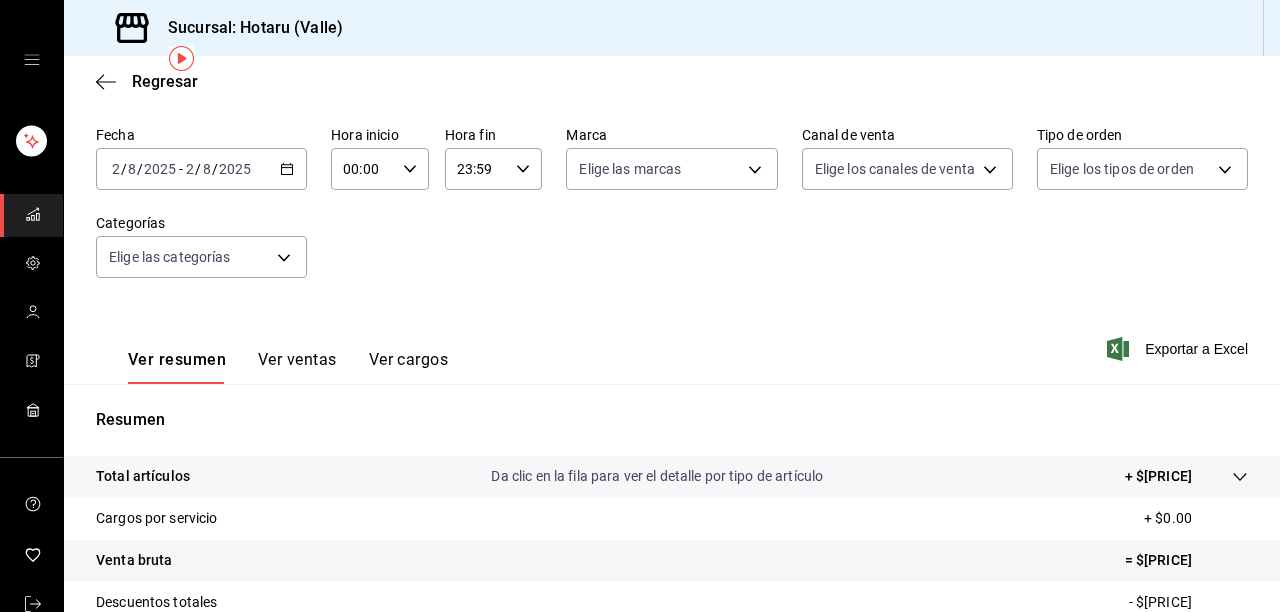 click 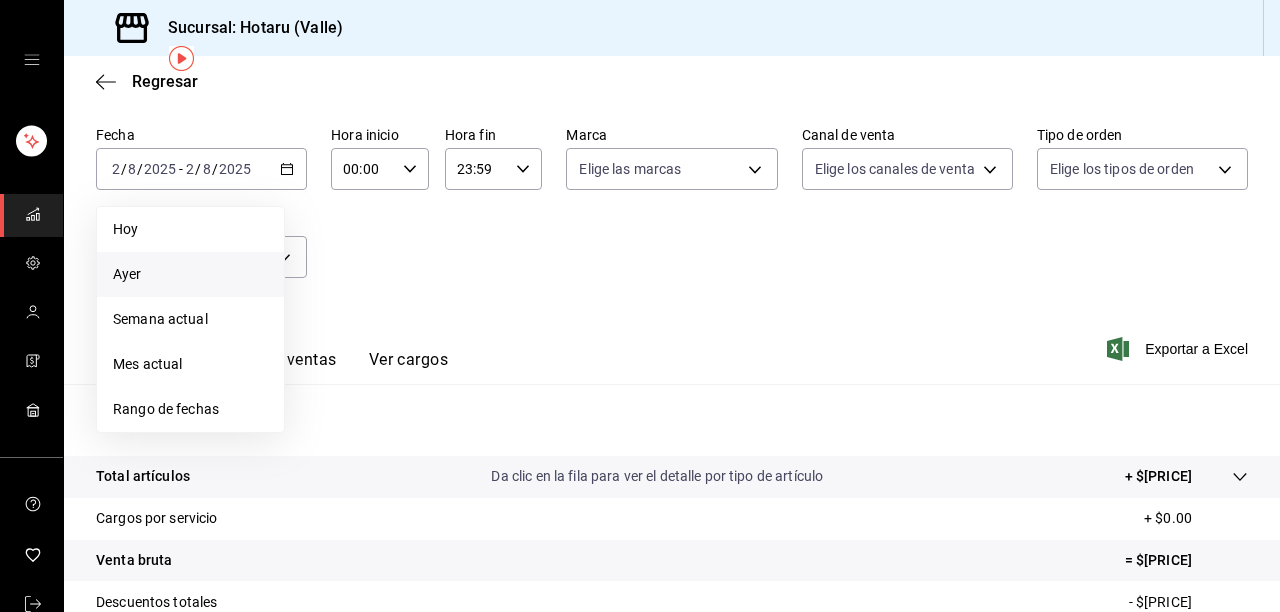 click on "Ayer" at bounding box center [190, 274] 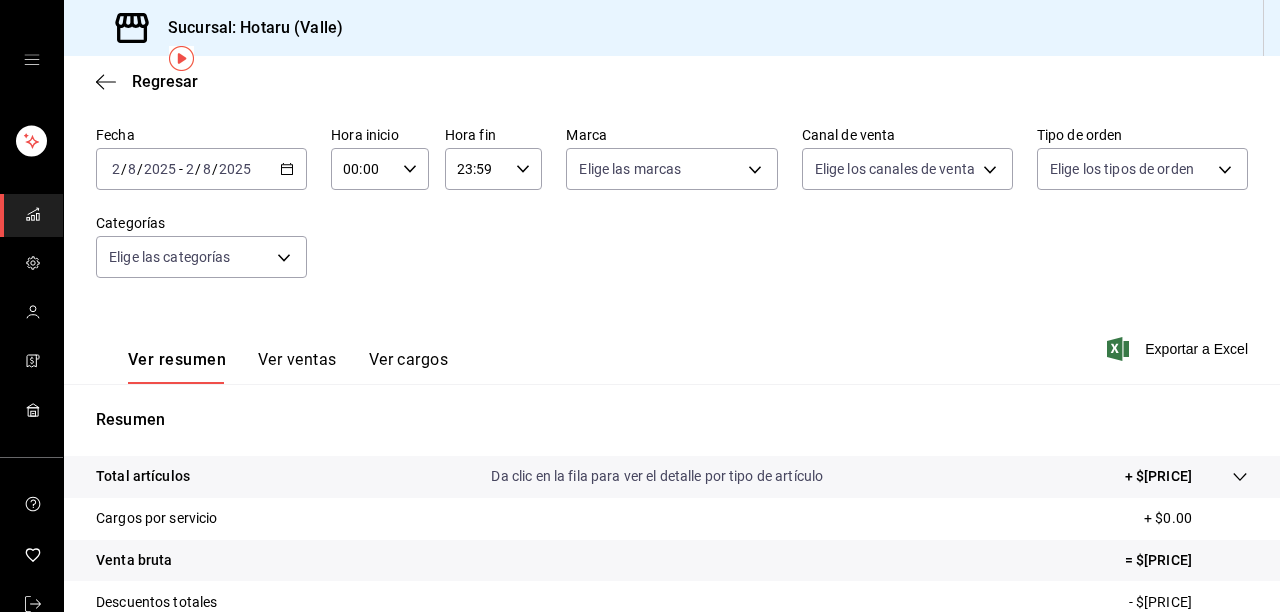 click 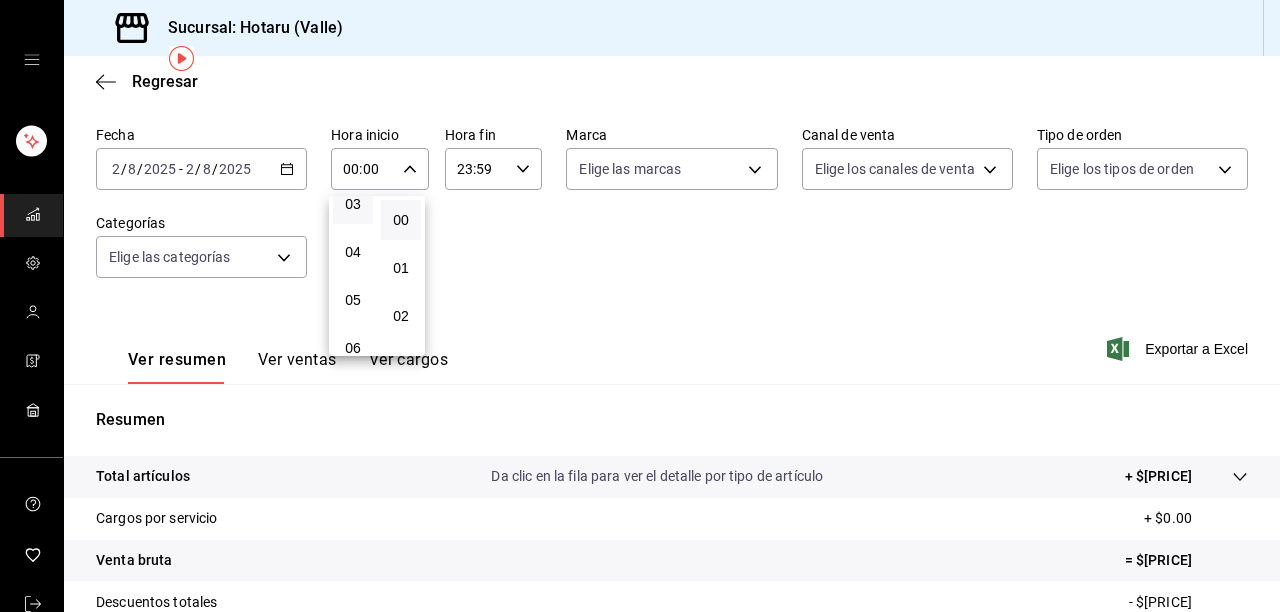 scroll, scrollTop: 0, scrollLeft: 0, axis: both 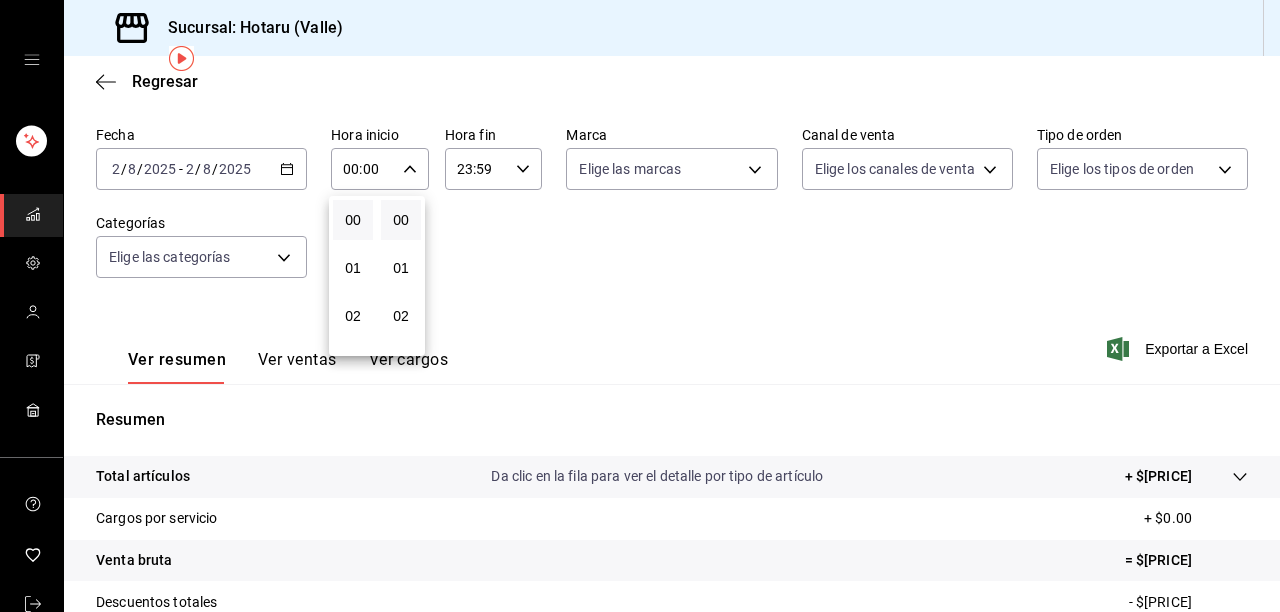 click at bounding box center [640, 306] 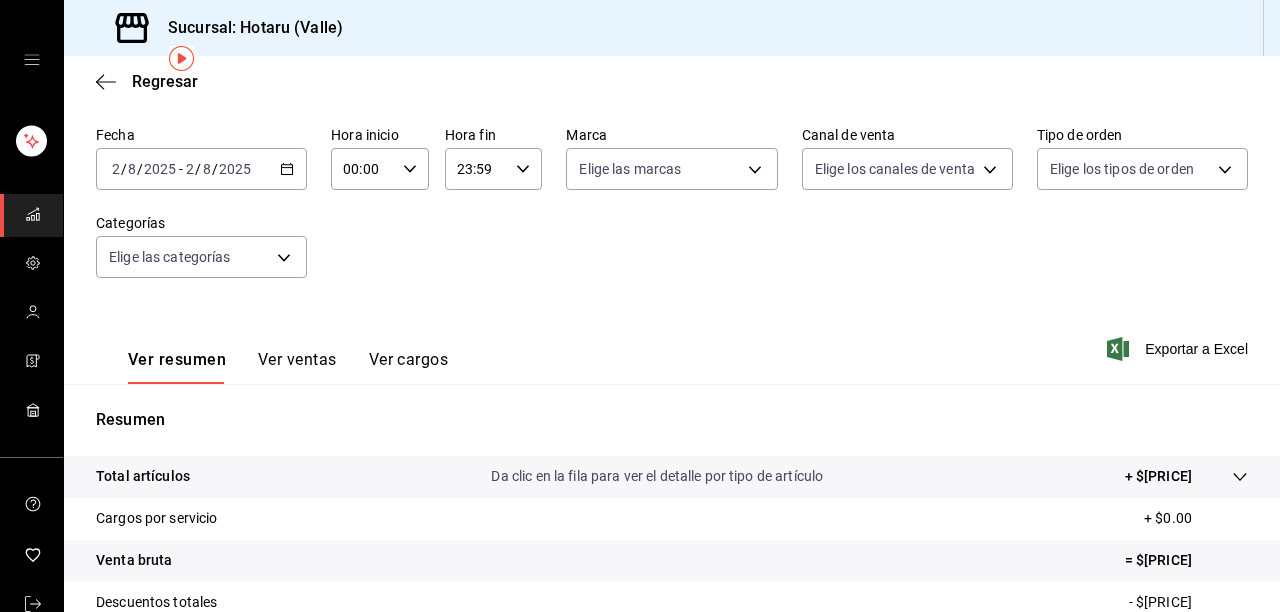 click 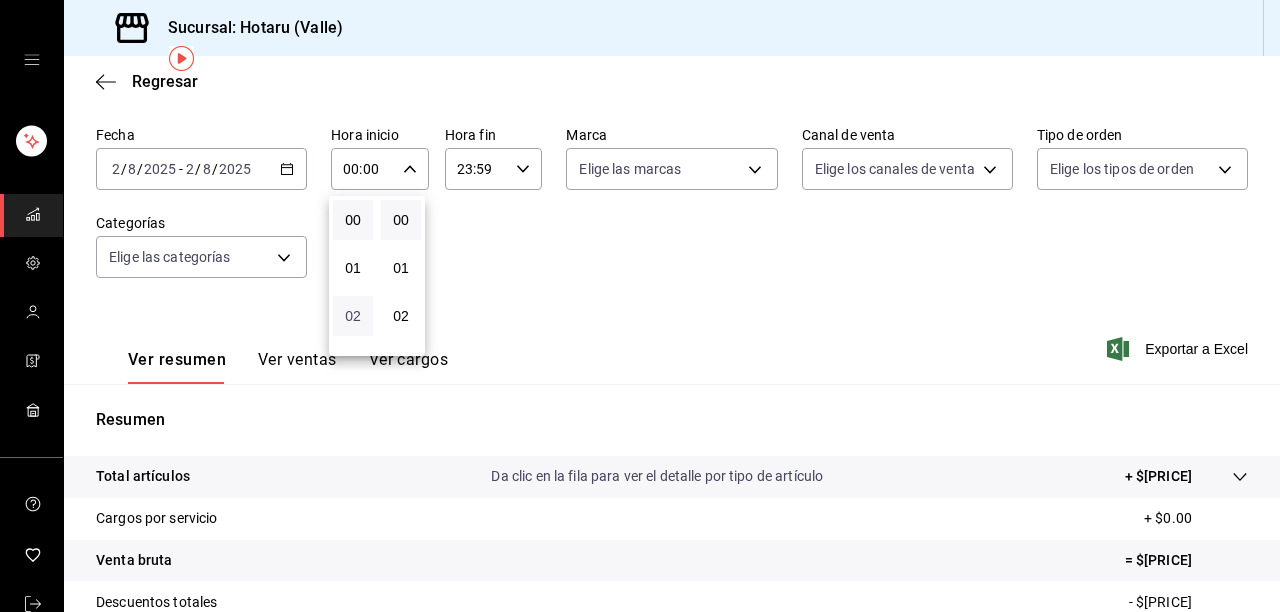 click on "02" at bounding box center (353, 316) 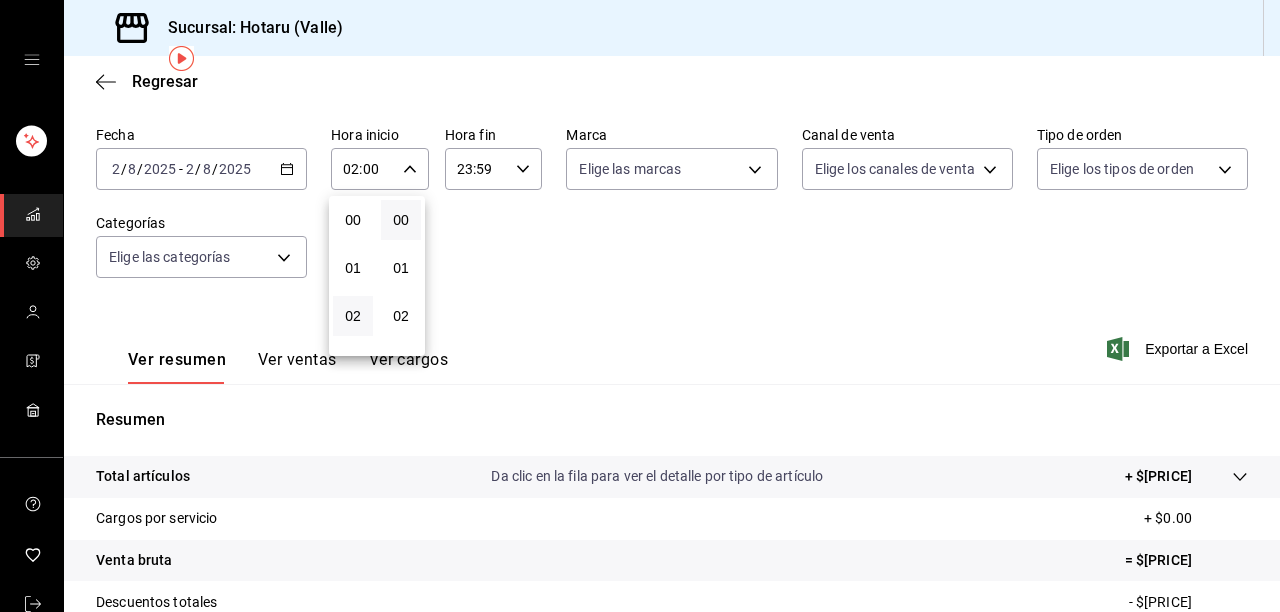 click at bounding box center (640, 306) 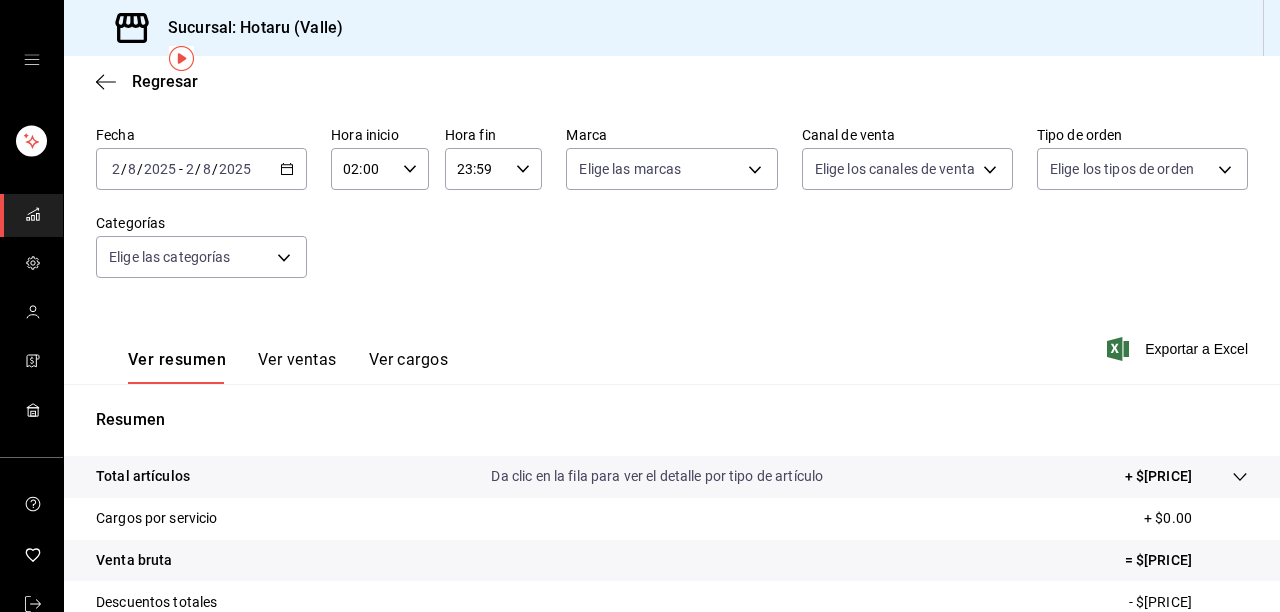 click 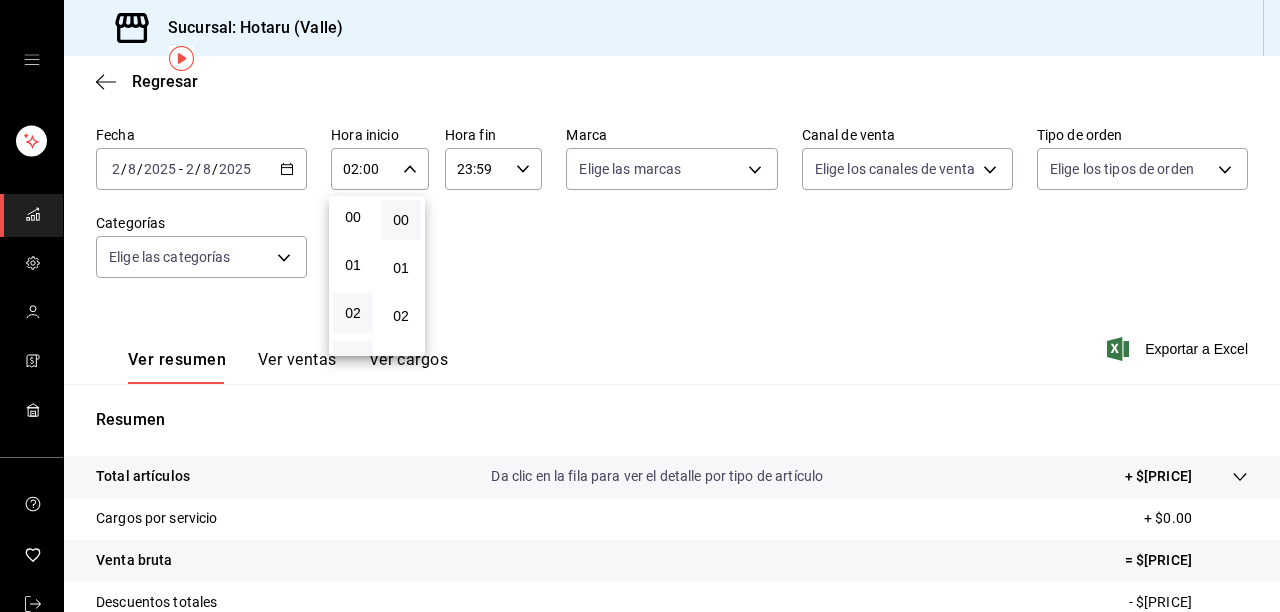 scroll, scrollTop: 0, scrollLeft: 0, axis: both 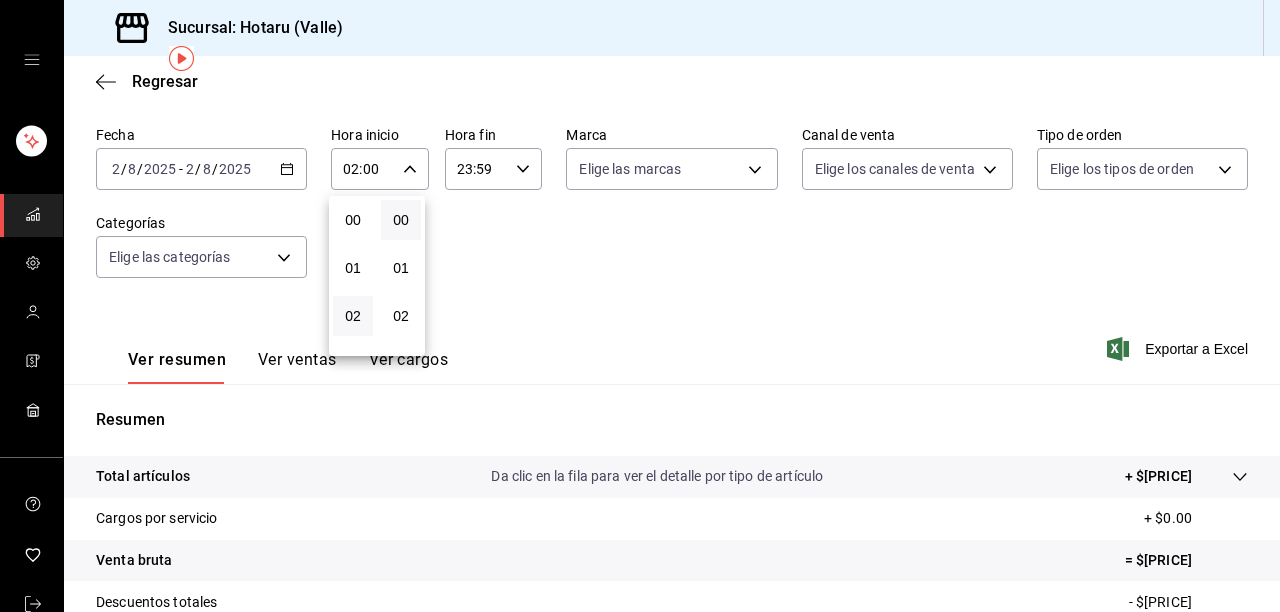 click on "02" at bounding box center (353, 316) 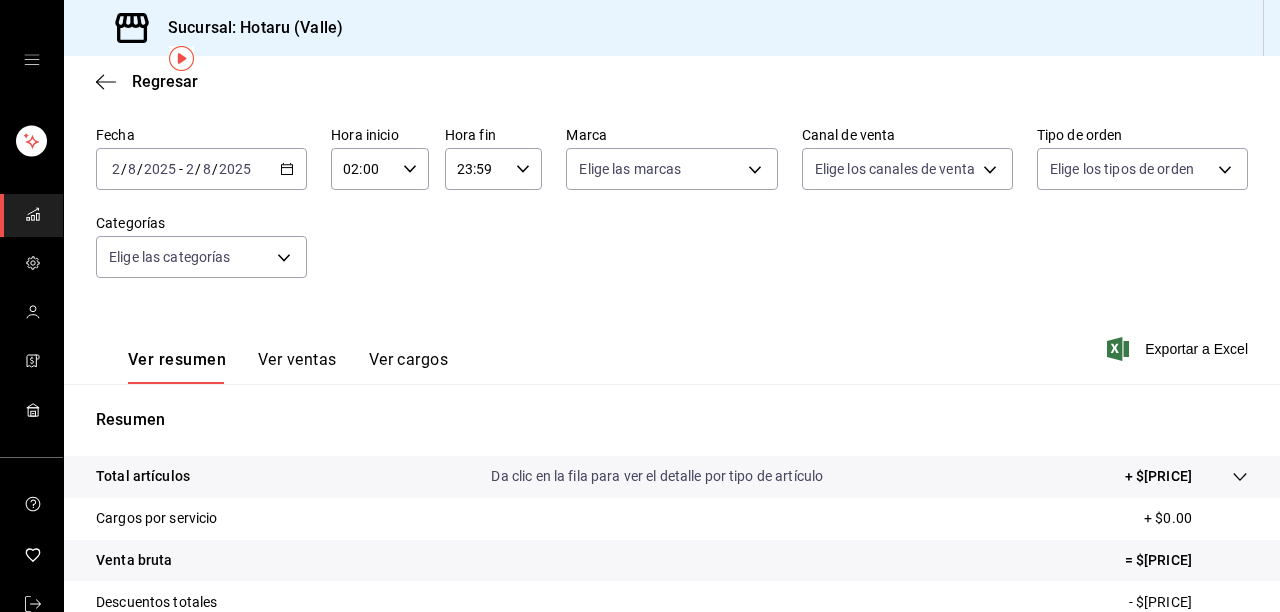 click 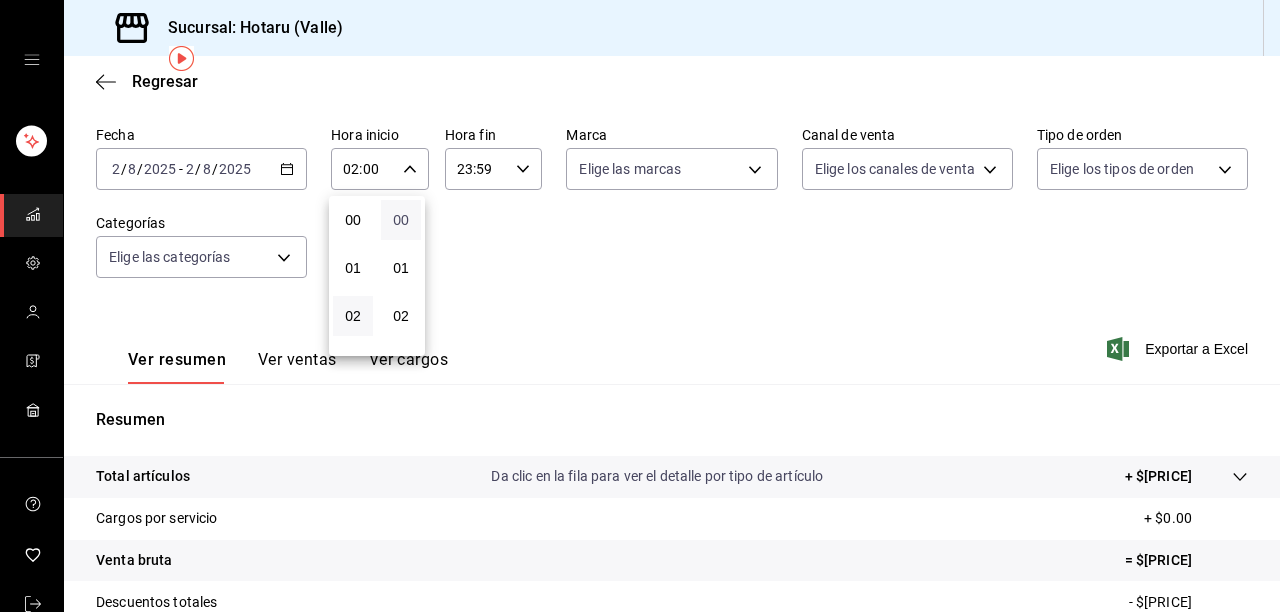 scroll, scrollTop: 97, scrollLeft: 0, axis: vertical 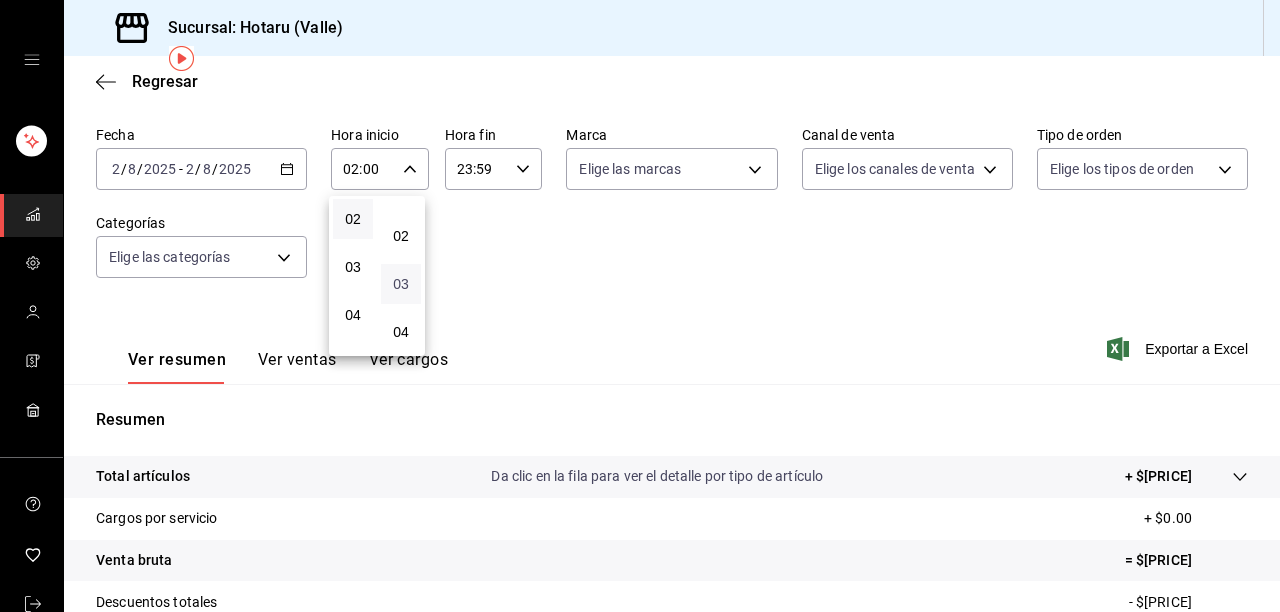 click on "03" at bounding box center (401, 284) 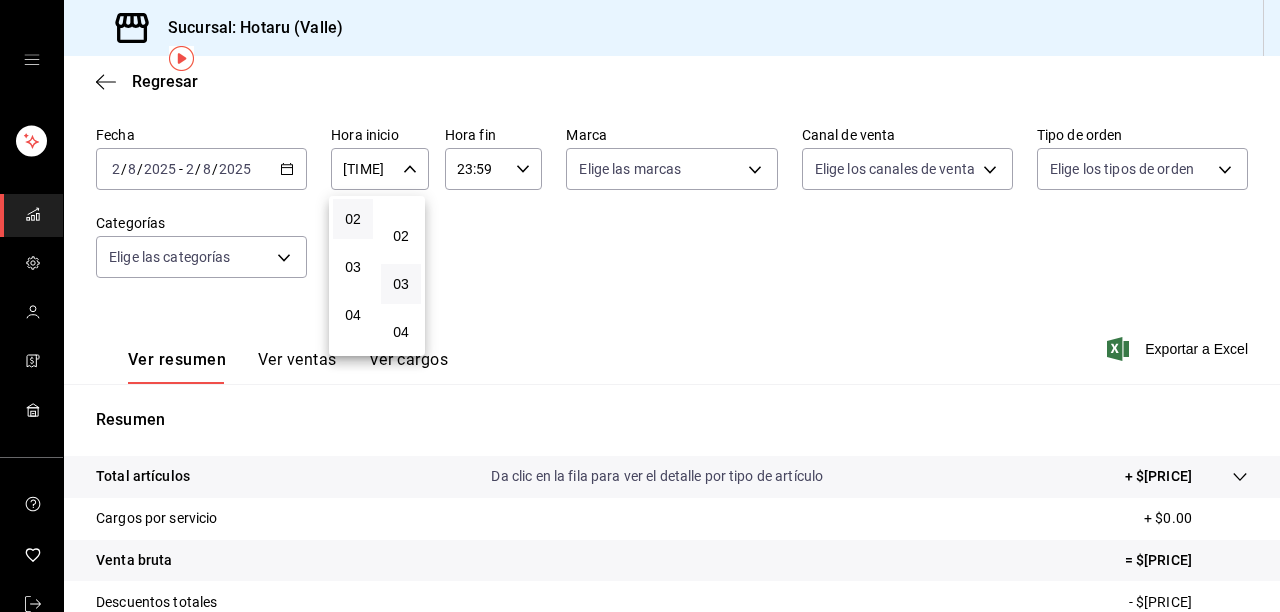click at bounding box center (640, 306) 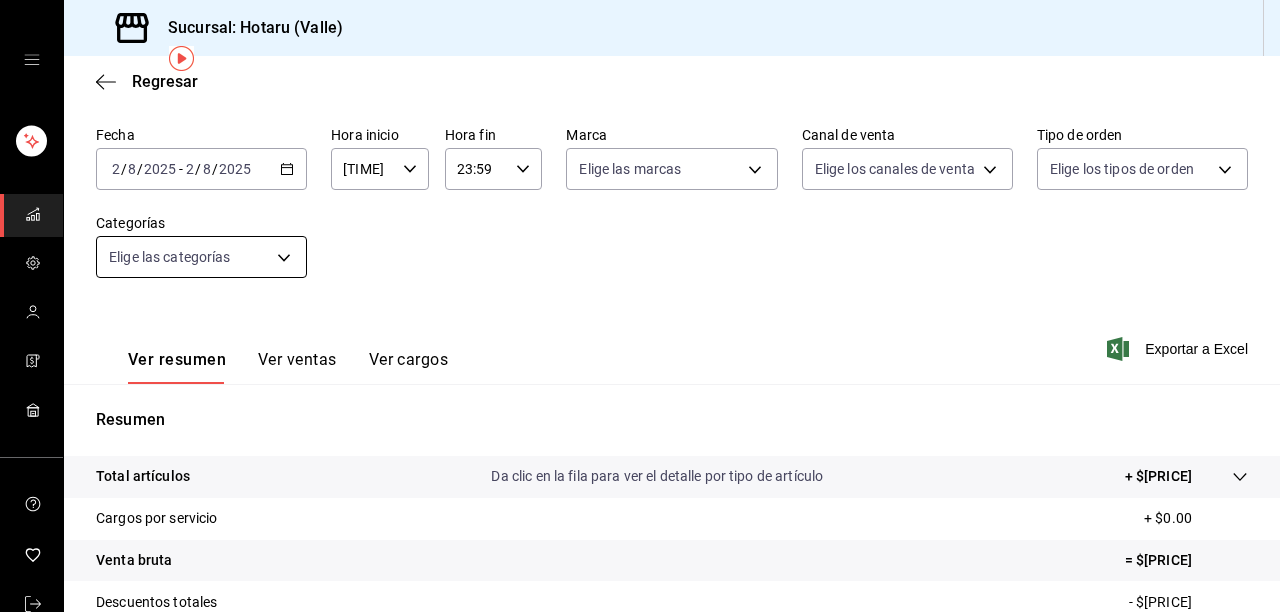 click on "Sucursal: [BRAND] ([LOCATION]) Regresar Ventas Los artículos listados no incluyen descuentos de orden y el filtro de fechas está limitado a un máximo de 31 días. Fecha [DATE] [DAY] / [YEAR] - [DATE] [DAY] / [YEAR] Hora inicio [TIME] Hora inicio Hora fin [TIME] Hora fin Marca Elige las marcas Canal de venta Elige los canales de venta Tipo de orden Elige los tipos de orden Categorías Elige las categorías Ver resumen Ver ventas Ver cargos Exportar a Excel Resumen Total artículos Da clic en la fila para ver el detalle por tipo de artículo + $[PRICE] Cargos por servicio + $[PRICE] Venta bruta = $[PRICE] Descuentos totales - $[PRICE] Certificados de regalo - $[PRICE] Venta total = $[PRICE] Impuestos - $[PRICE] Venta neta = $[PRICE] GANA 1 MES GRATIS EN TU SUSCRIPCIÓN AQUÍ Ver video tutorial Ir a video Visitar centro de ayuda ([PHONE]) [EMAIL] Visitar centro de ayuda ([PHONE]) [EMAIL]" at bounding box center (640, 306) 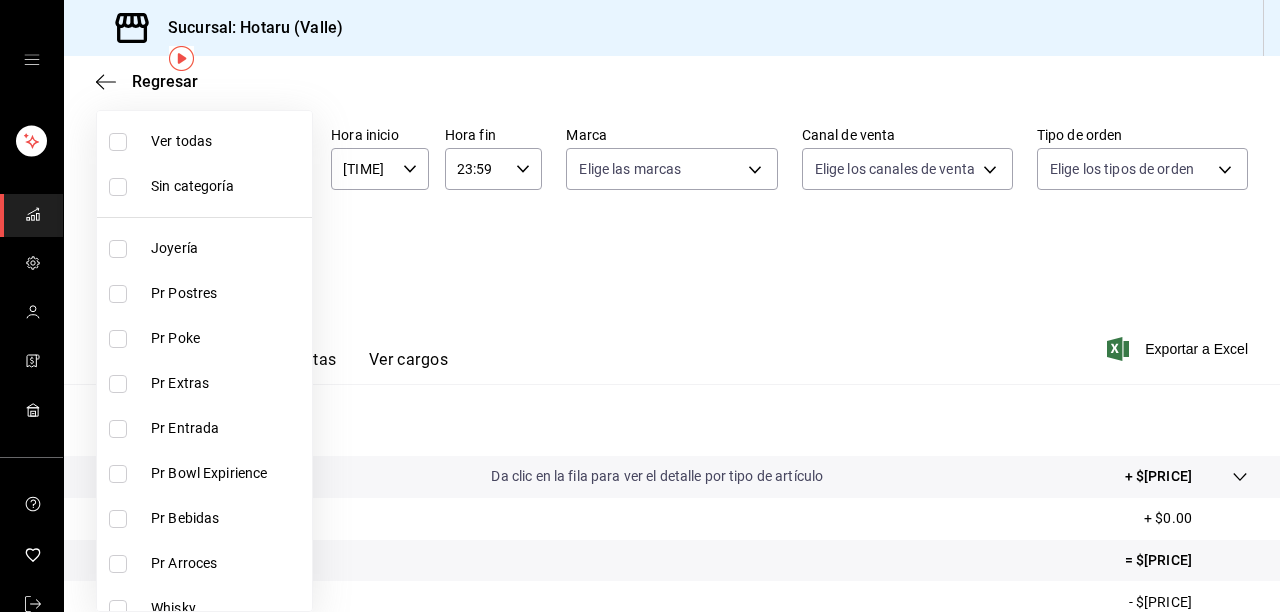 click at bounding box center (640, 306) 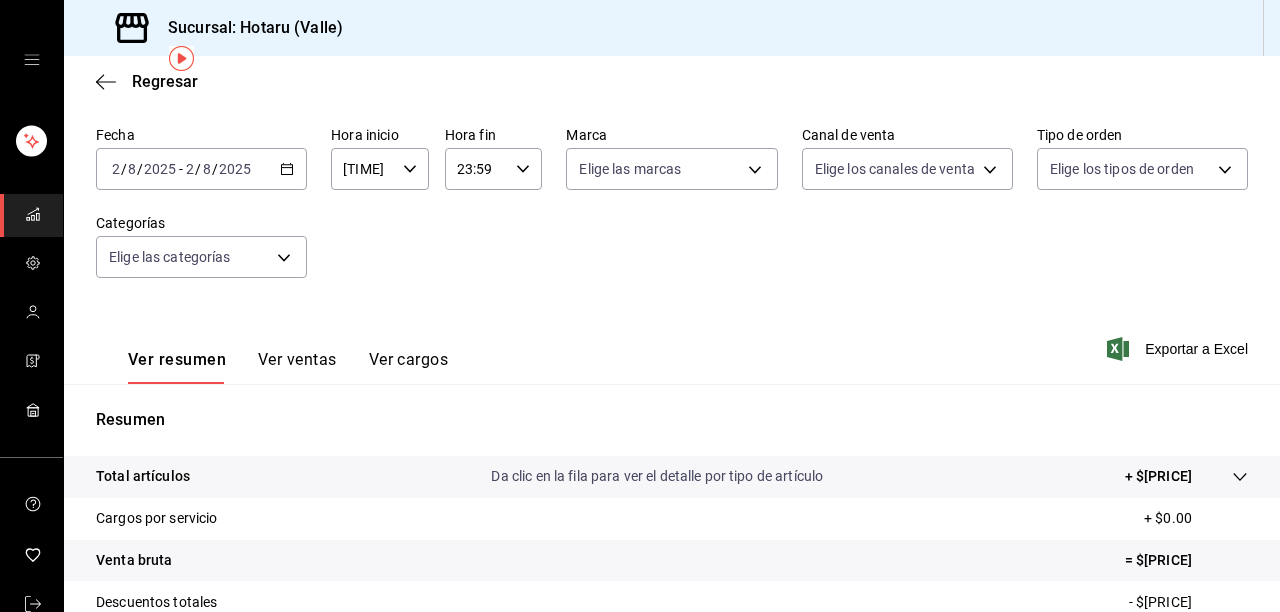 click 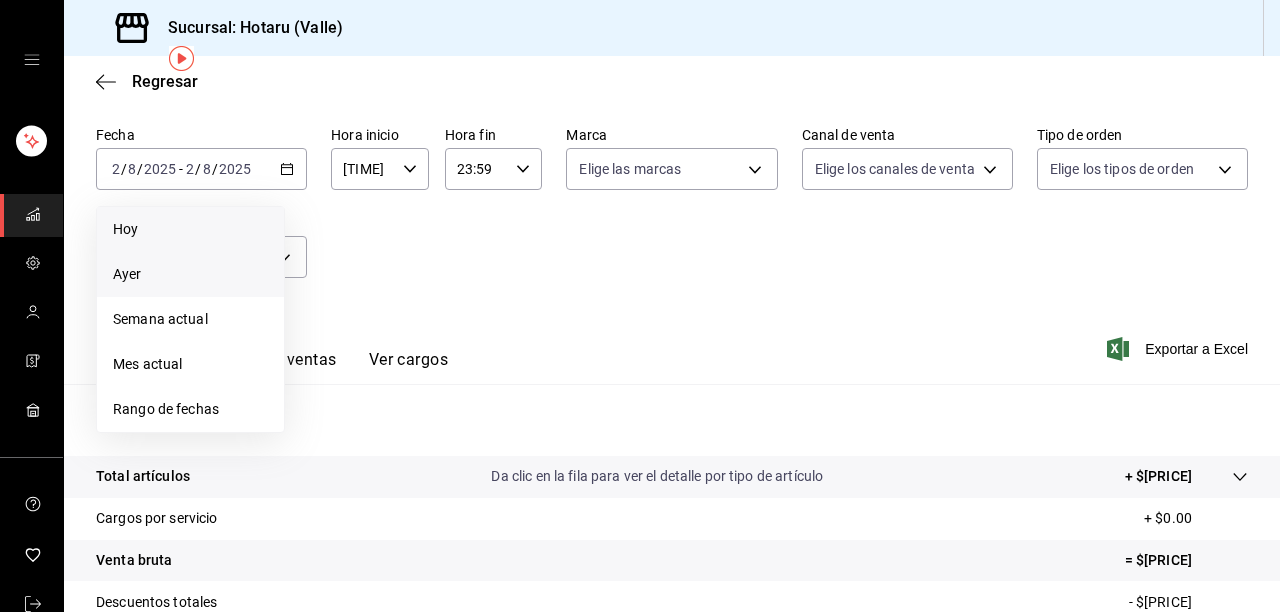 click on "Hoy" at bounding box center [190, 229] 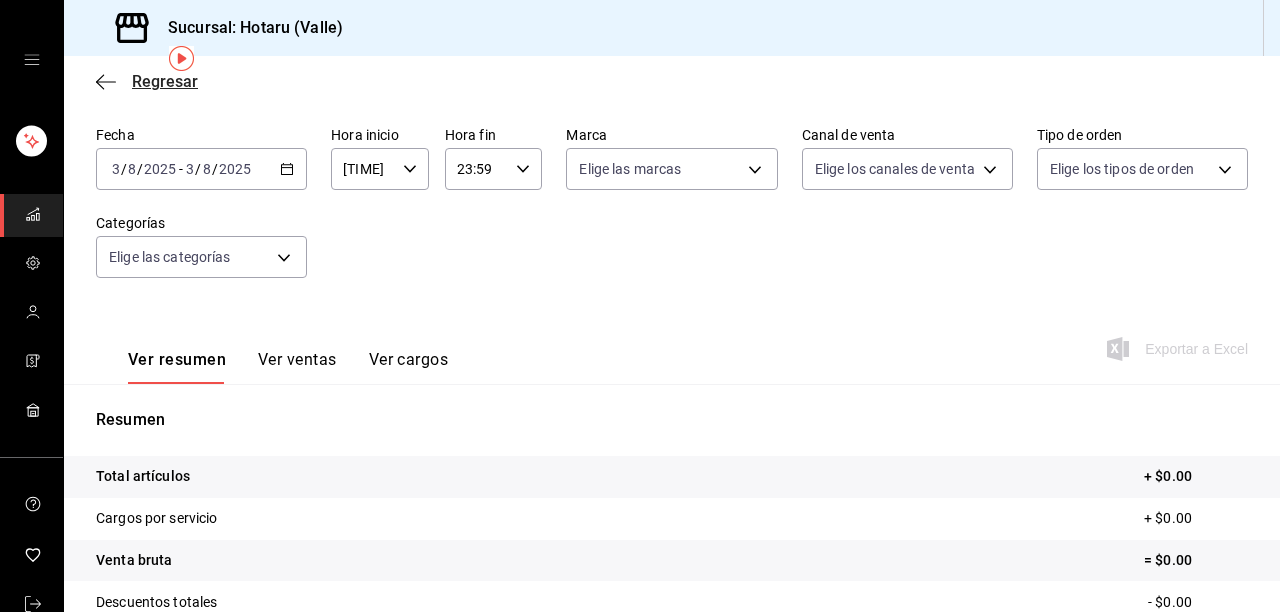 click 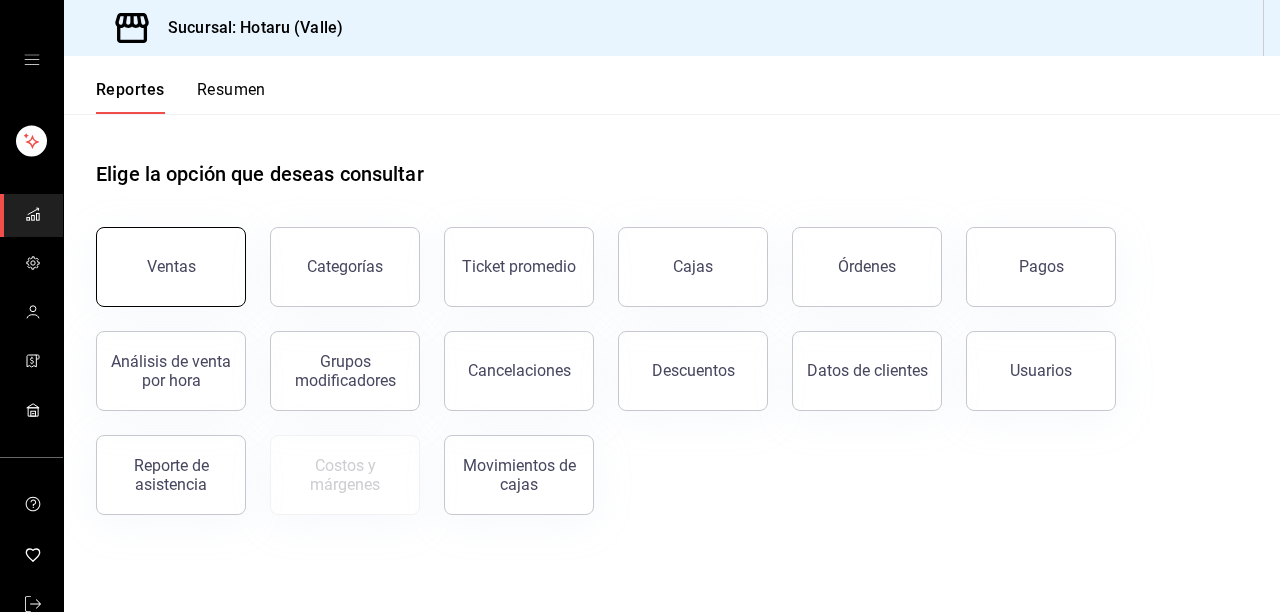 click on "Ventas" at bounding box center [171, 266] 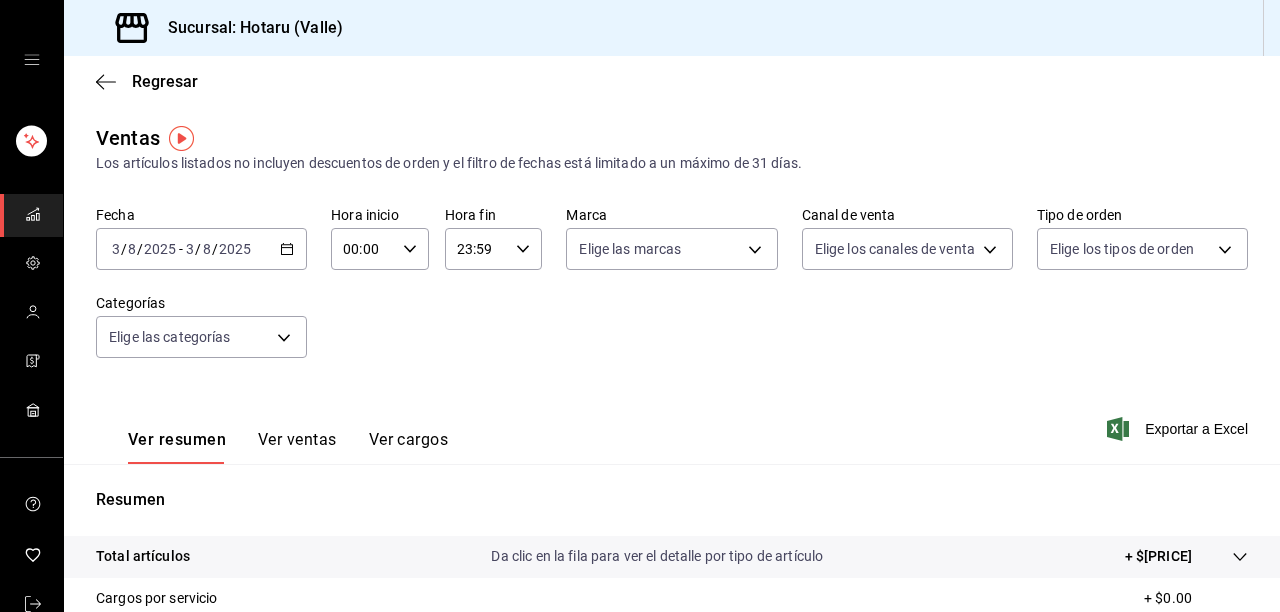 click 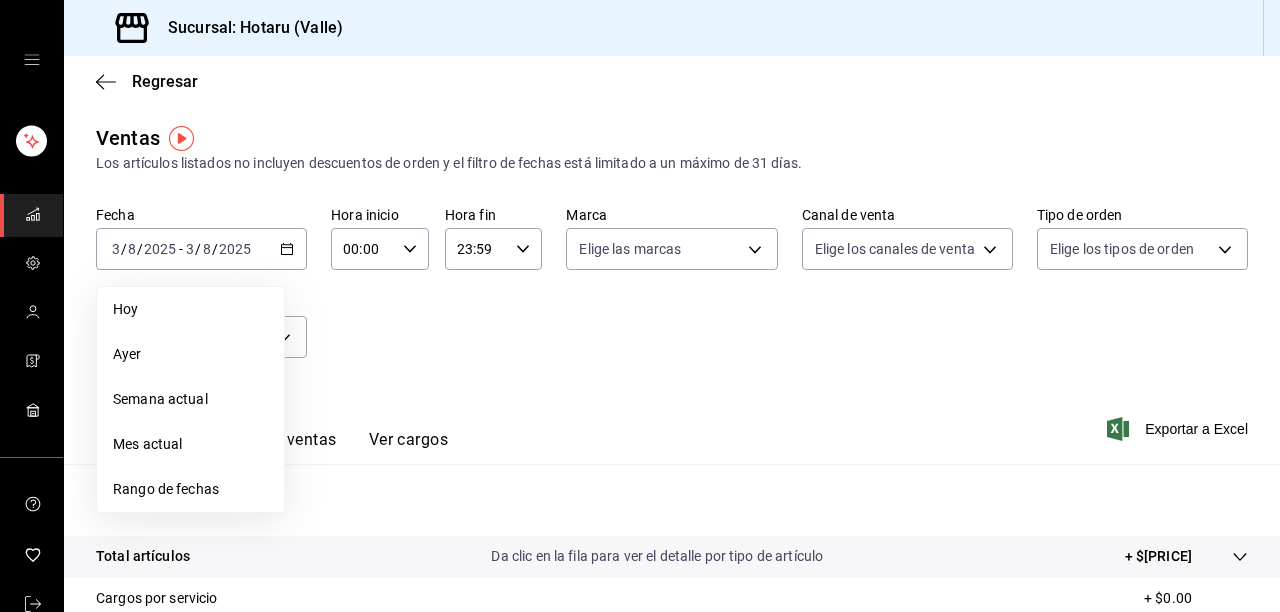 click on "Fecha [DATE] [DAY] / [YEAR] - [DATE] [DAY] / [YEAR] Hoy Ayer Semana actual Mes actual Rango de fechas Hora inicio [TIME] Hora inicio Hora fin [TIME] Hora fin Marca Elige las marcas Canal de venta Elige los canales de venta Tipo de orden Elige los tipos de orden Categorías Elige las categorías" at bounding box center (672, 294) 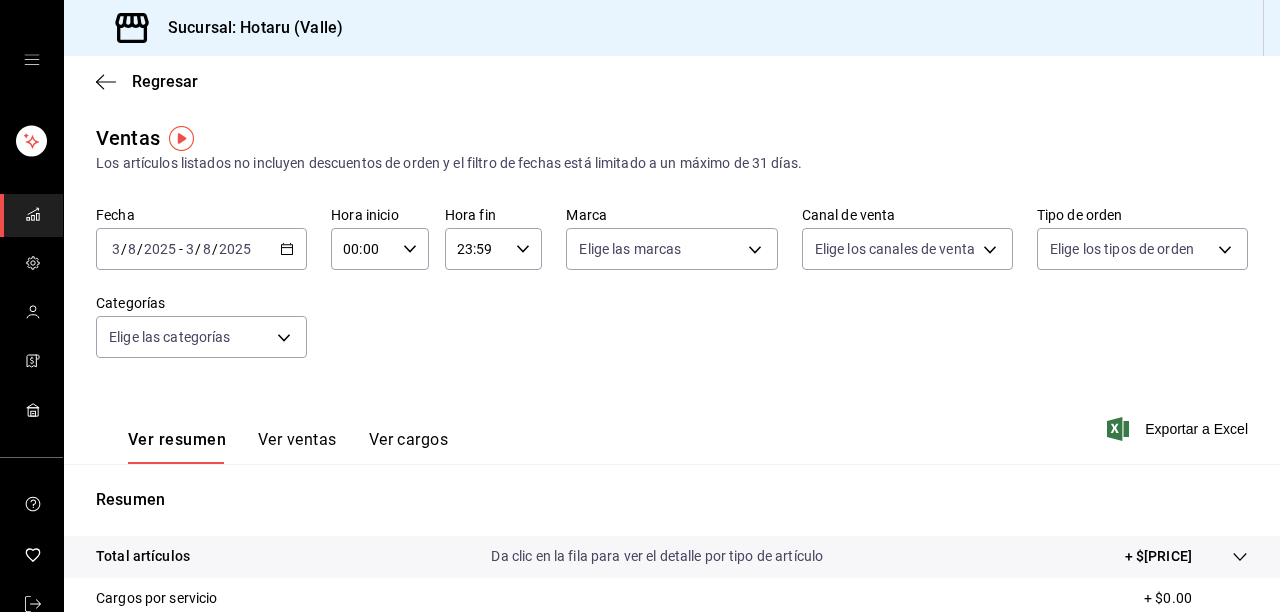 click 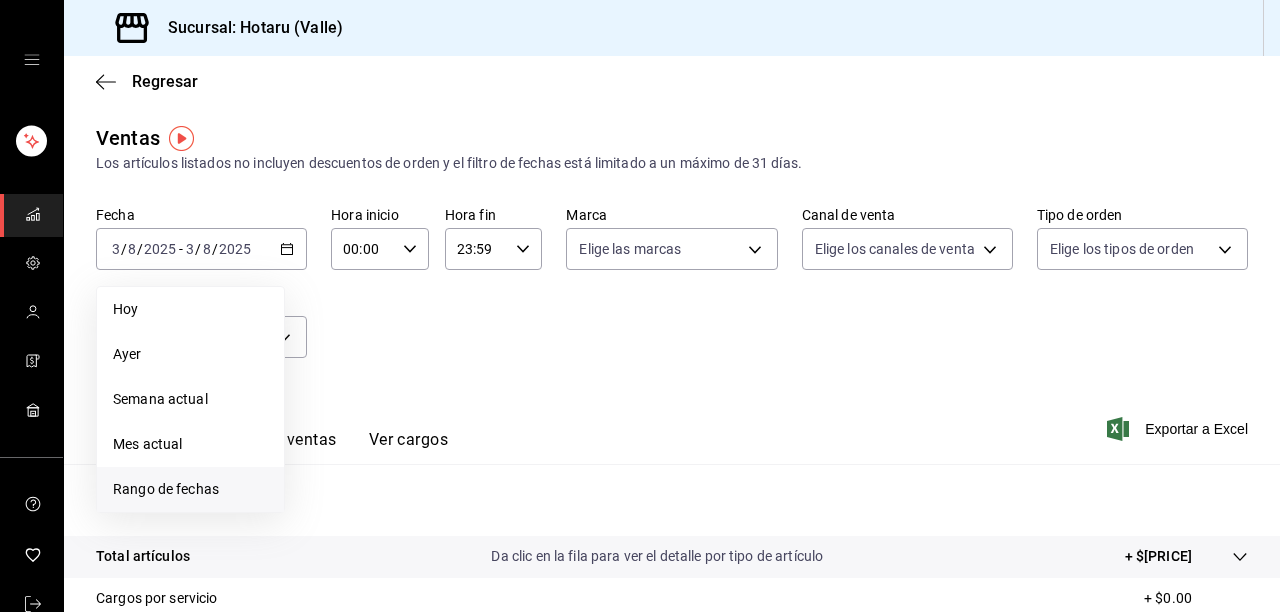 click on "Rango de fechas" at bounding box center (190, 489) 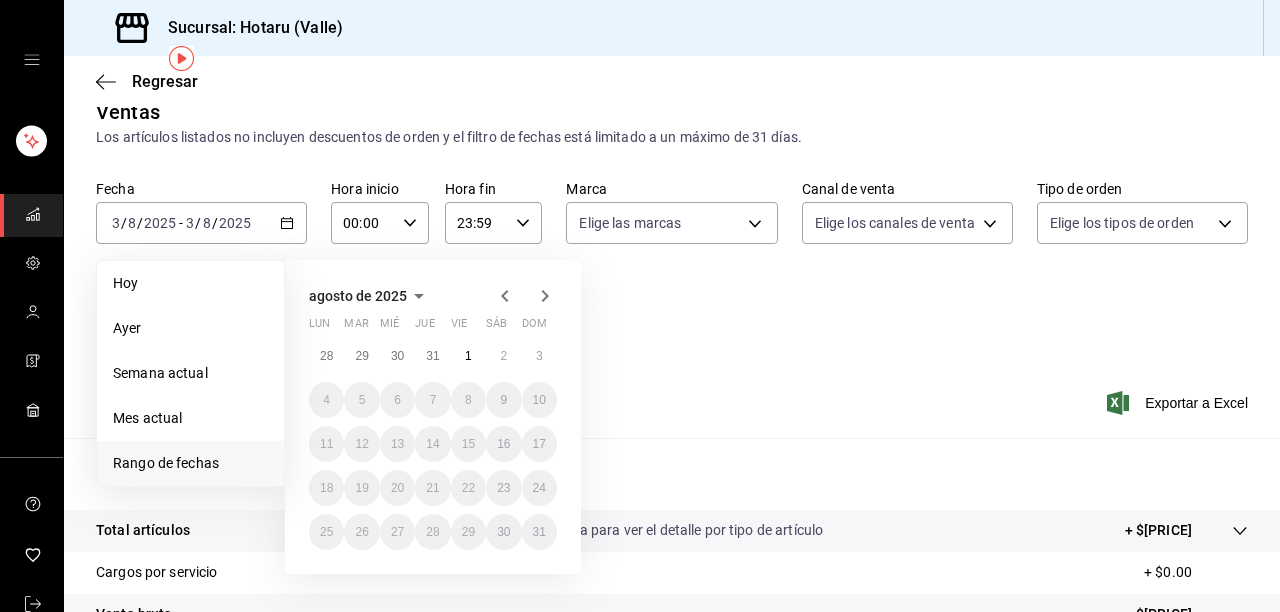 scroll, scrollTop: 0, scrollLeft: 0, axis: both 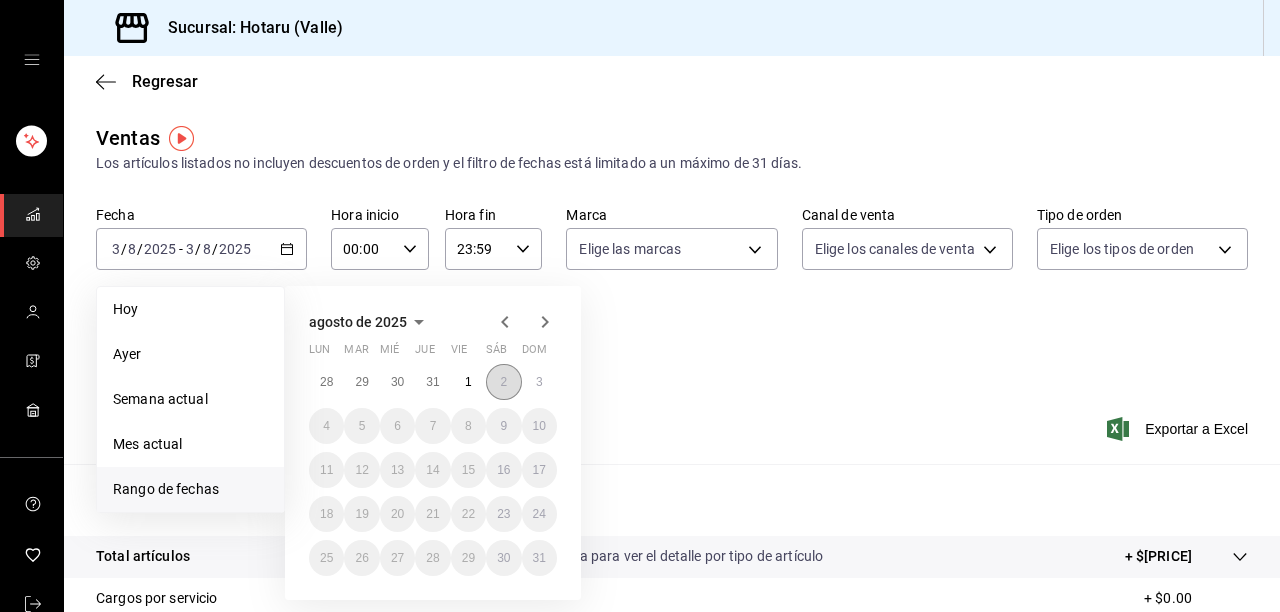 click on "2" at bounding box center (503, 382) 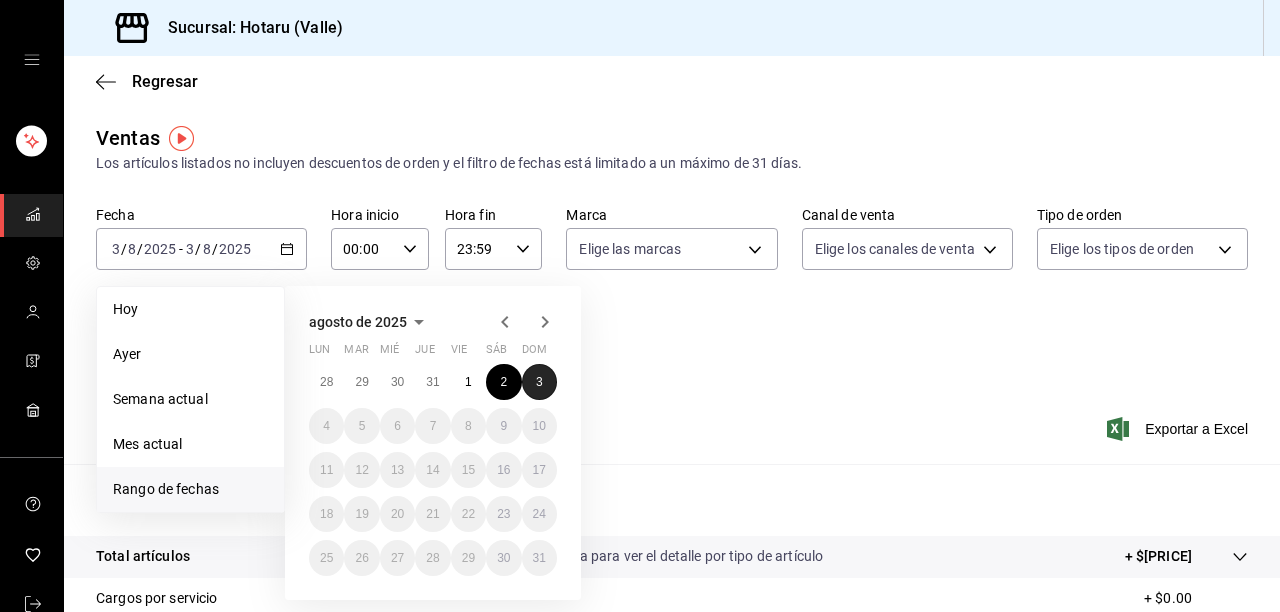 click on "3" at bounding box center (539, 382) 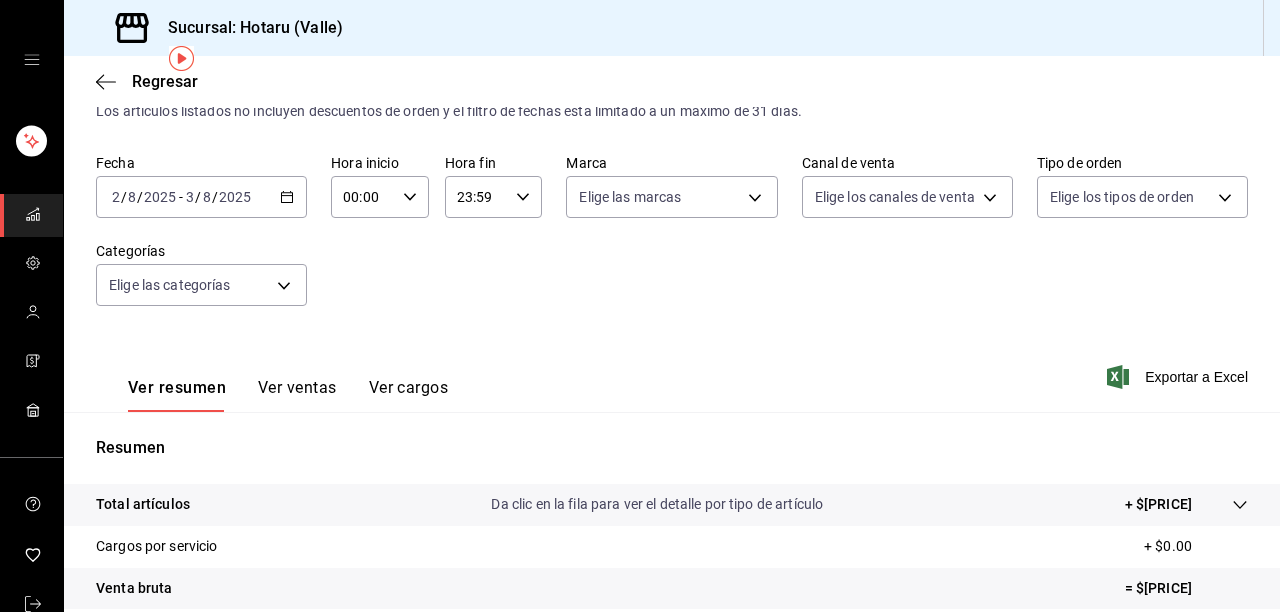 scroll, scrollTop: 80, scrollLeft: 0, axis: vertical 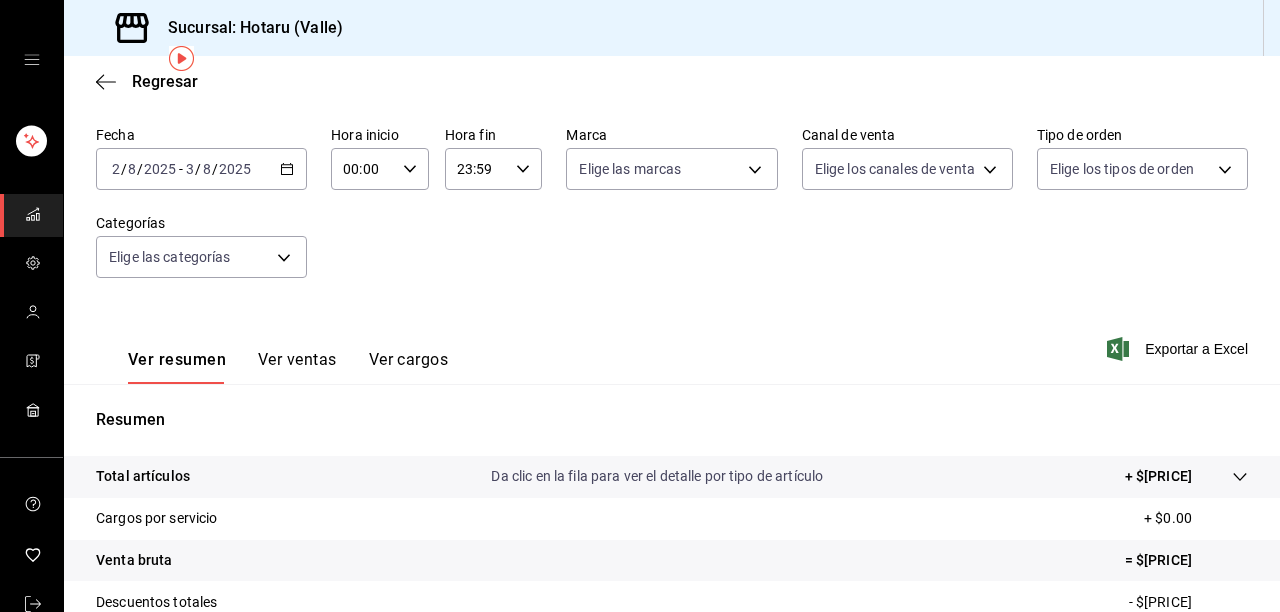 click on "Ver ventas" at bounding box center [297, 367] 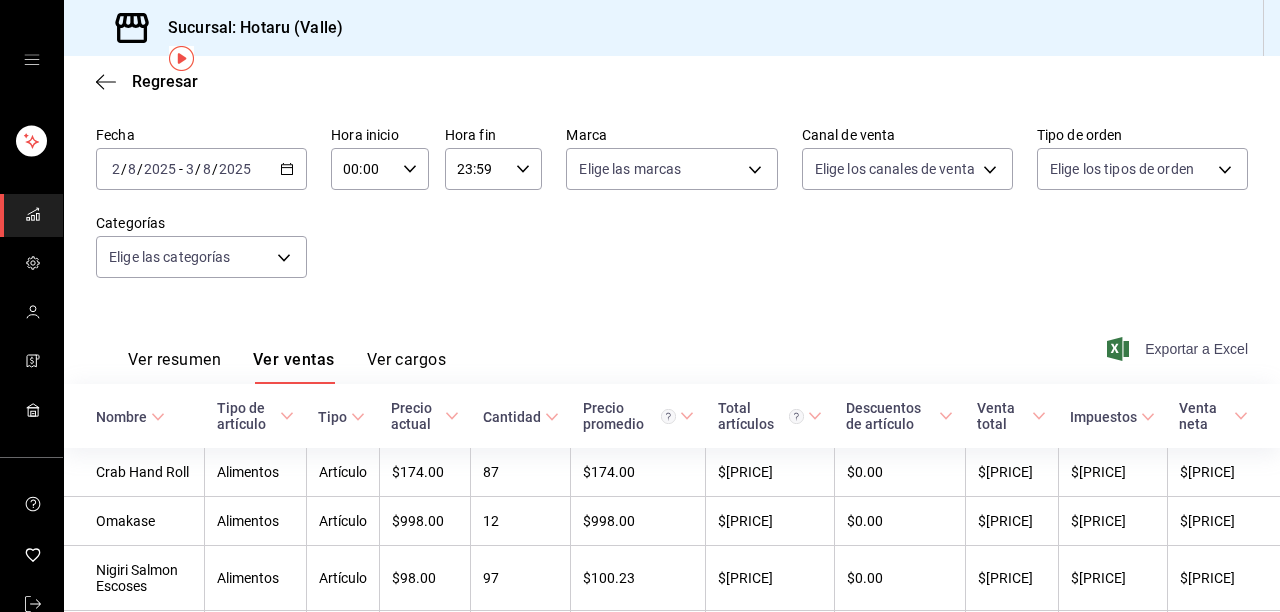 click on "Exportar a Excel" at bounding box center [1179, 349] 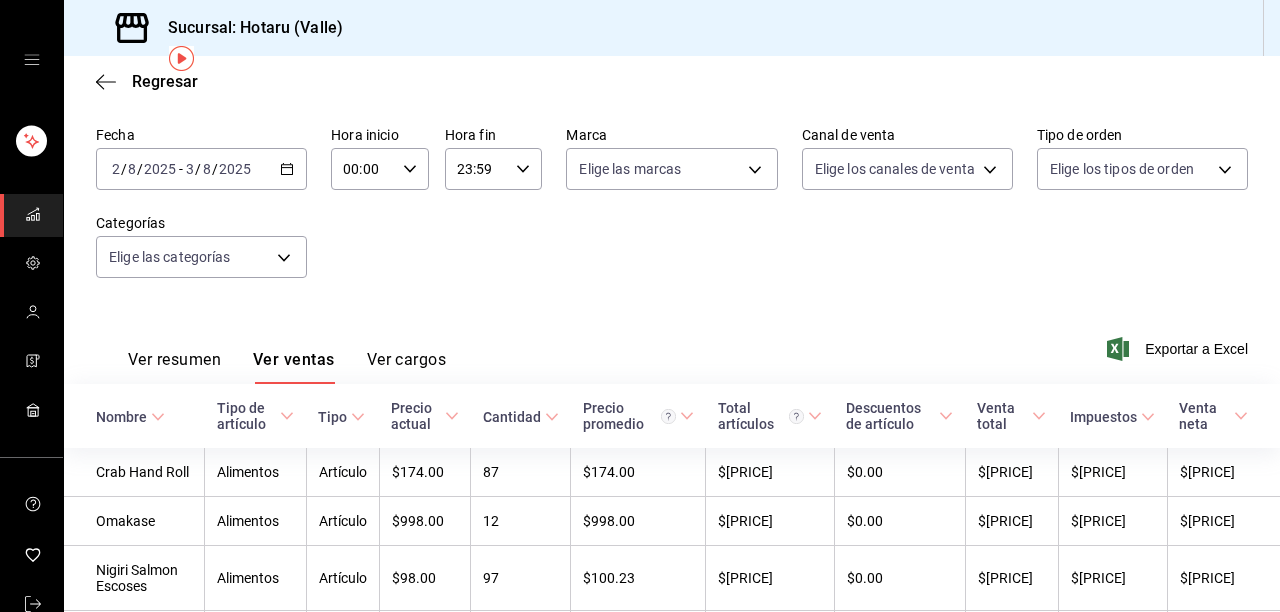 click on "Ver resumen" at bounding box center [174, 367] 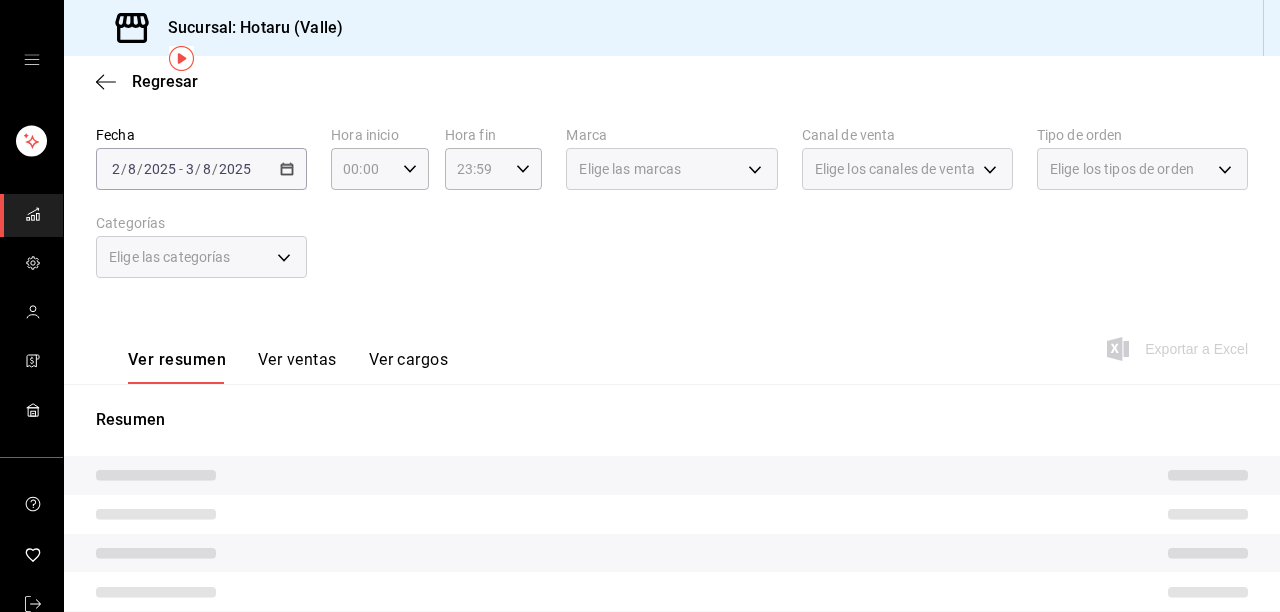 scroll, scrollTop: 240, scrollLeft: 0, axis: vertical 